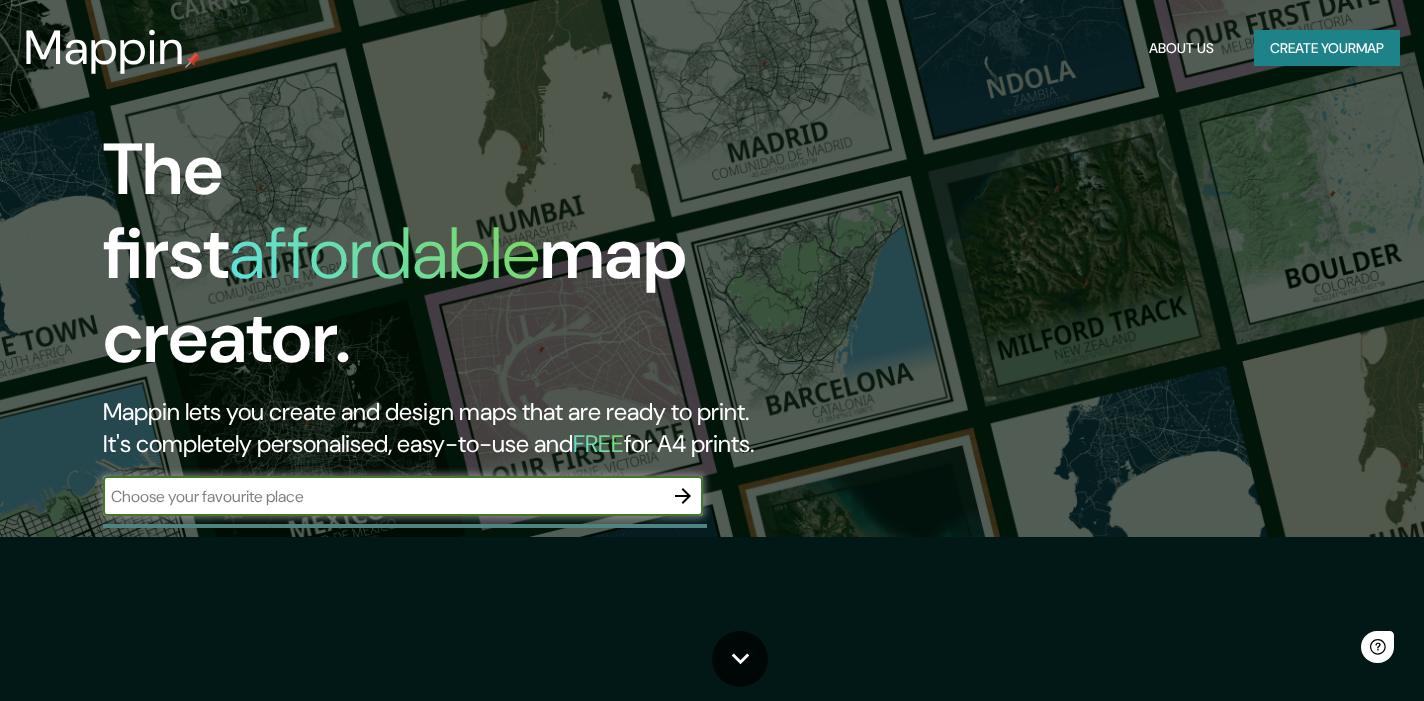 scroll, scrollTop: 0, scrollLeft: 0, axis: both 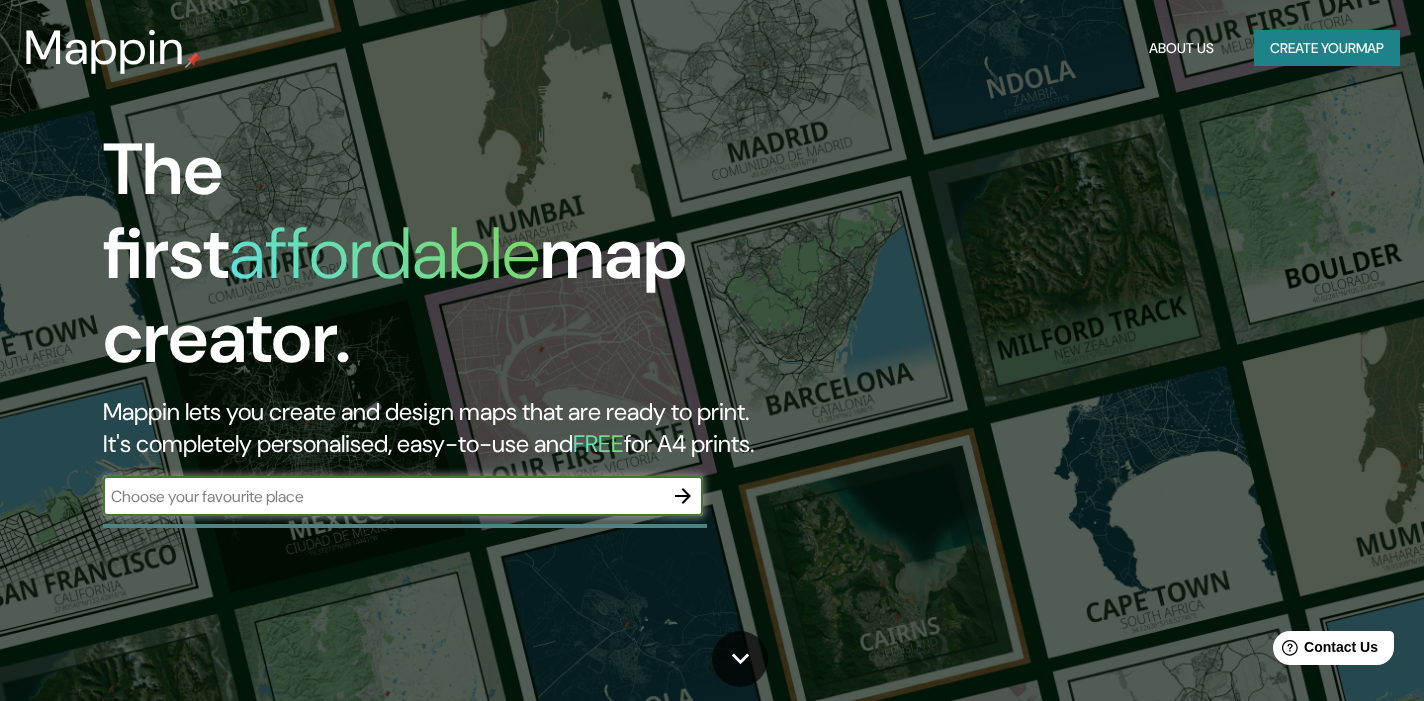 click at bounding box center [383, 496] 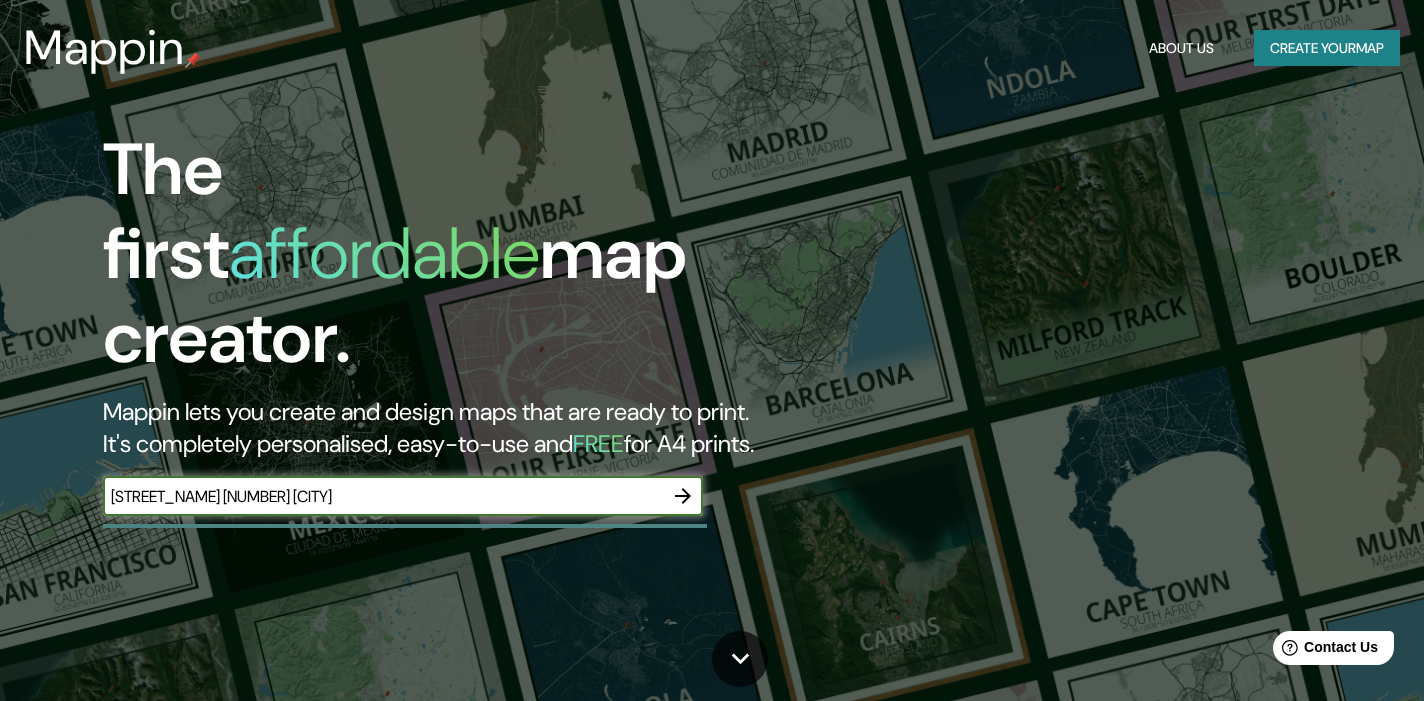 click 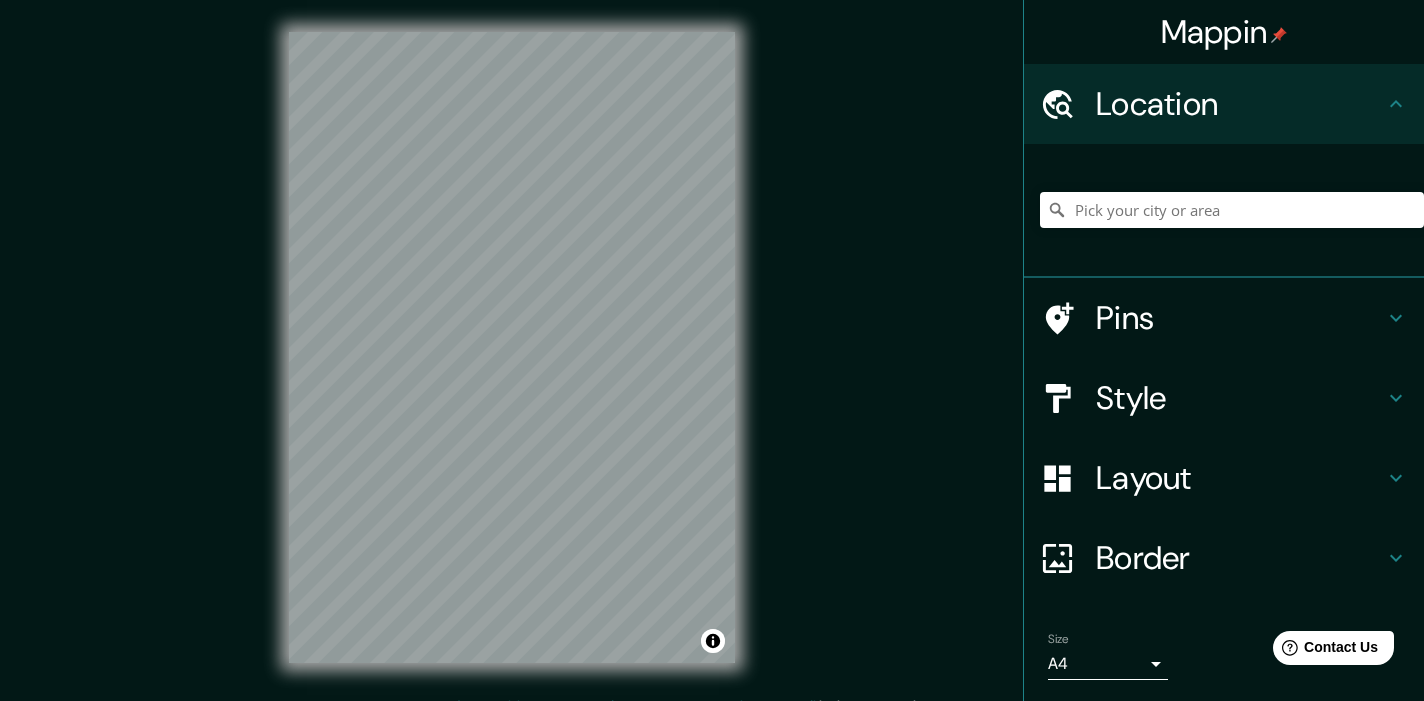 click 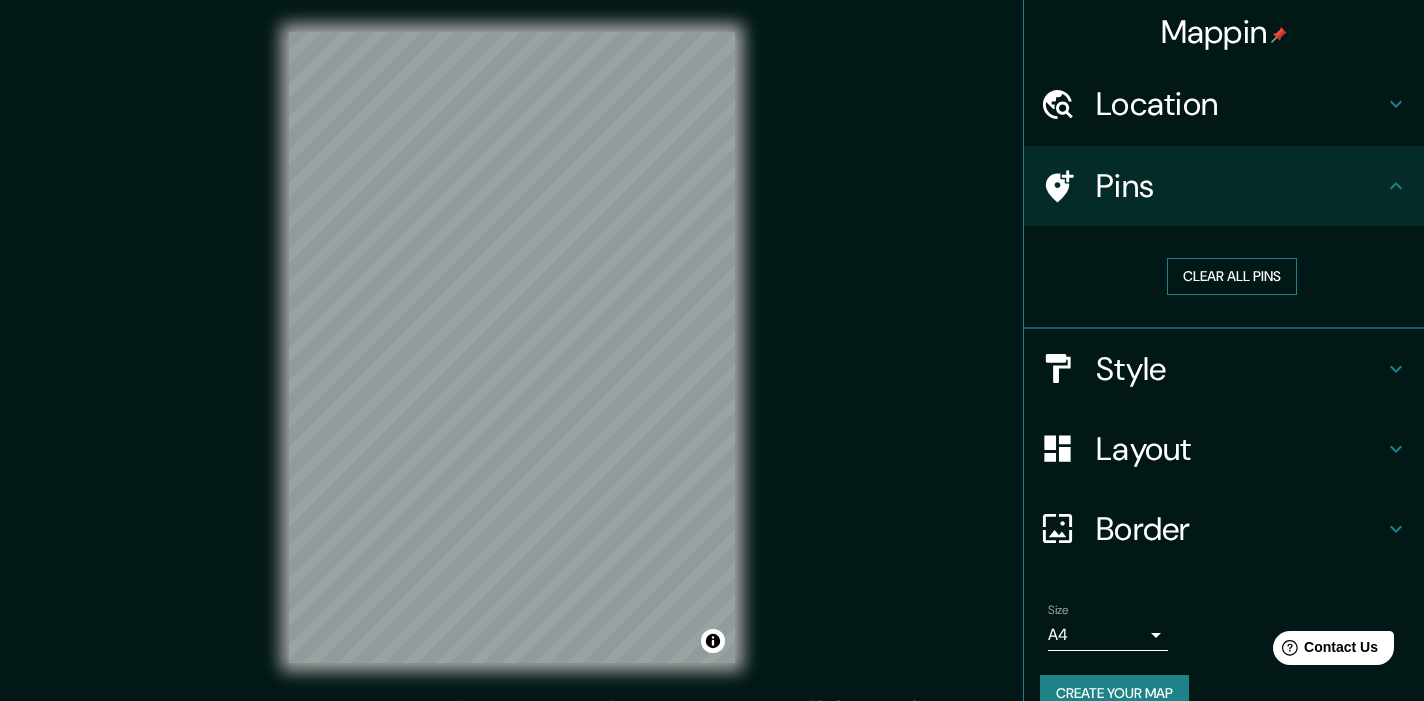 click on "Clear all pins" at bounding box center (1232, 276) 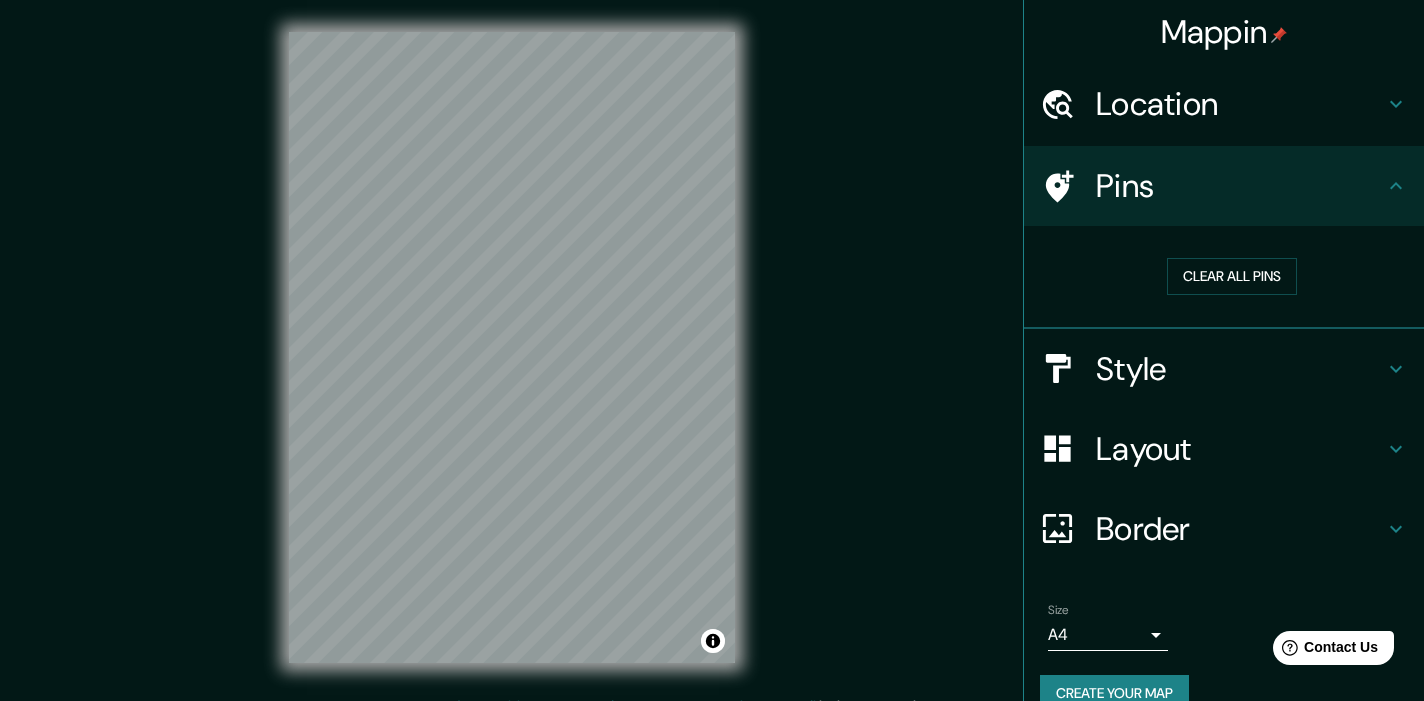 click 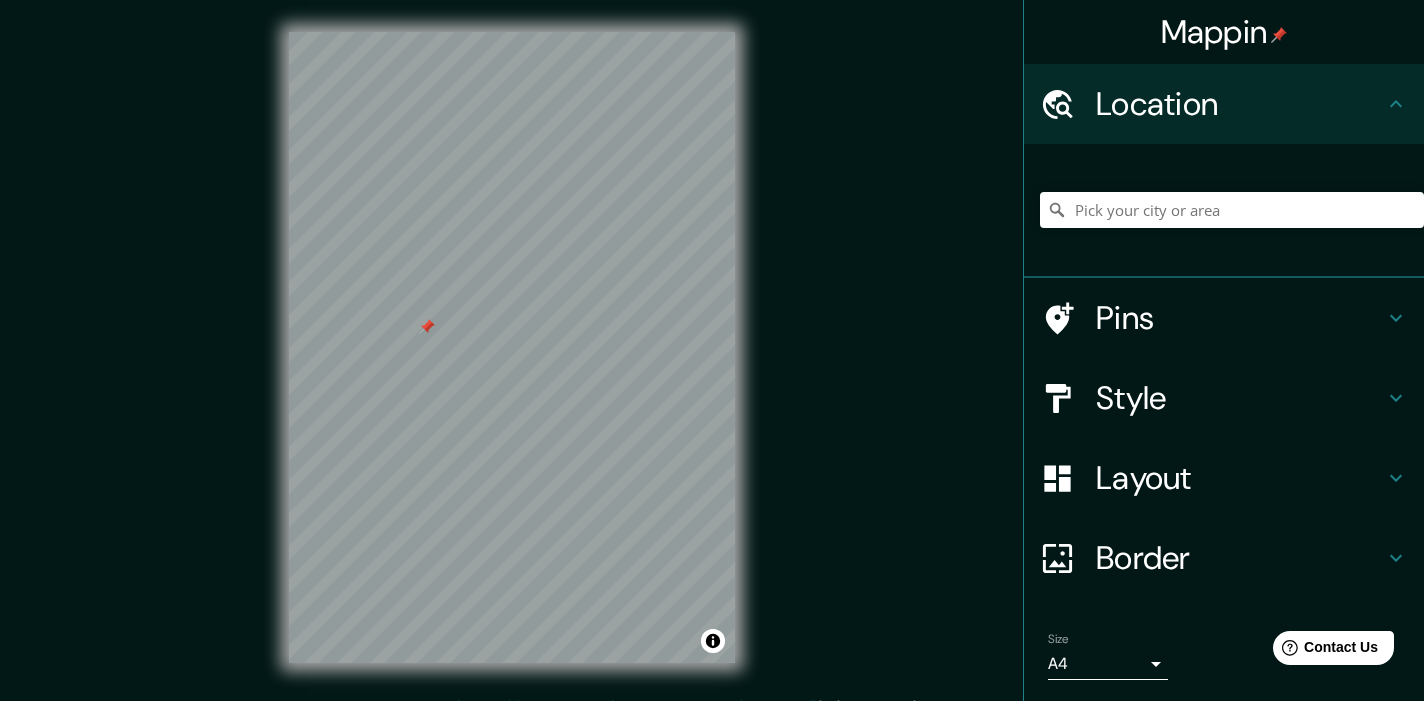 click at bounding box center [1068, 318] 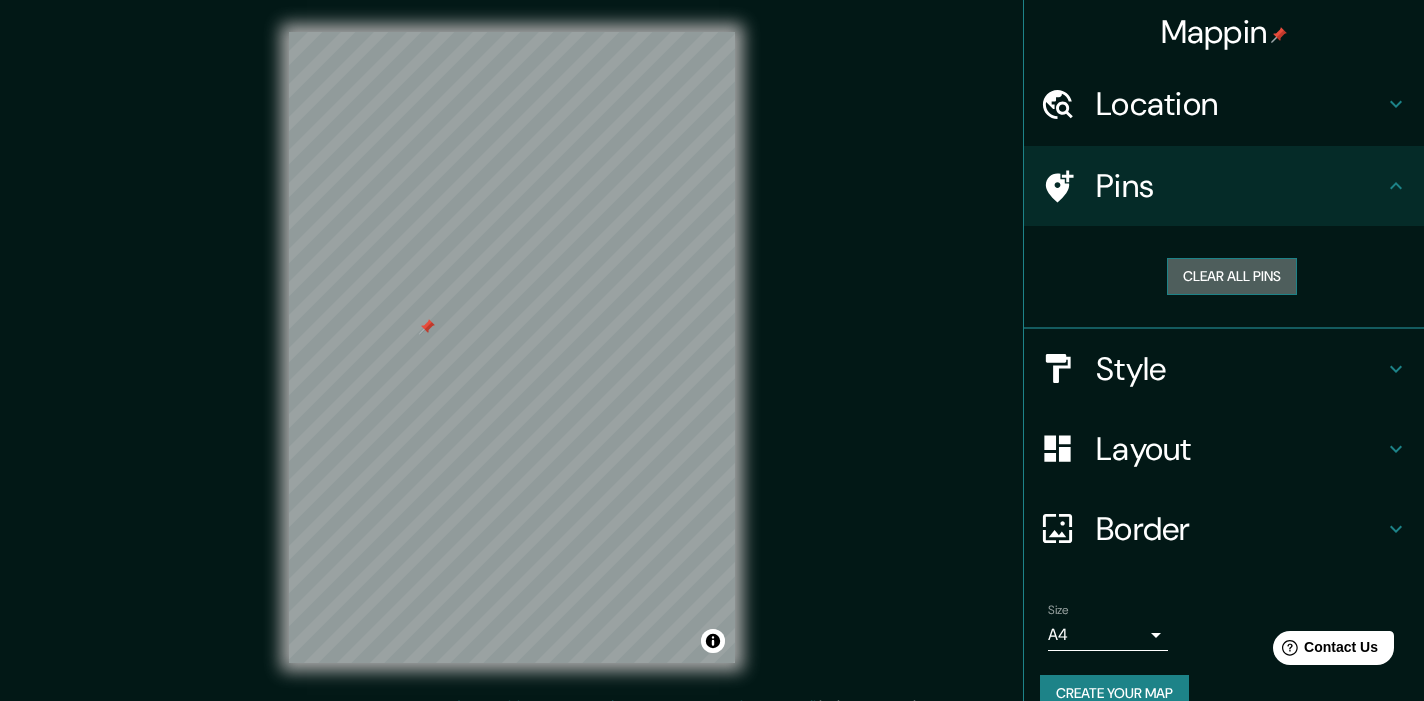 click on "Clear all pins" at bounding box center (1232, 276) 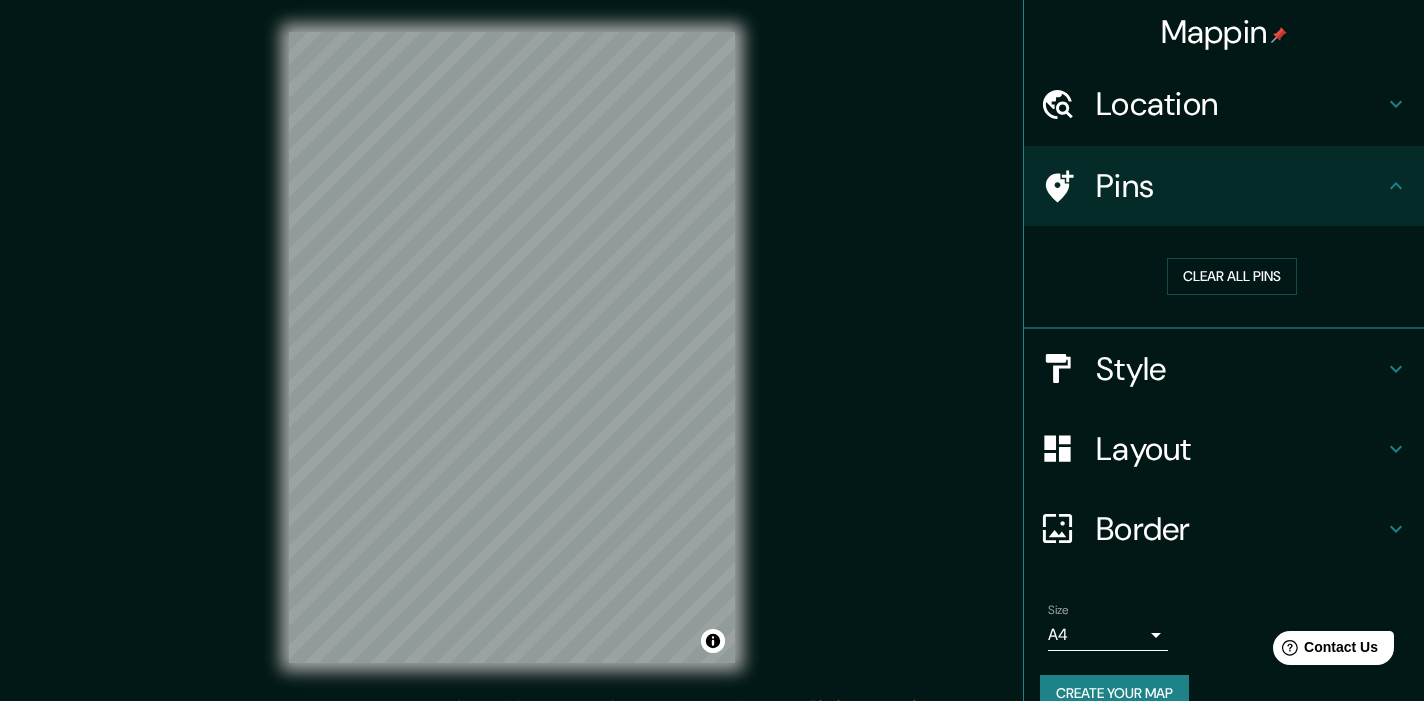click on "Style" at bounding box center [1240, 369] 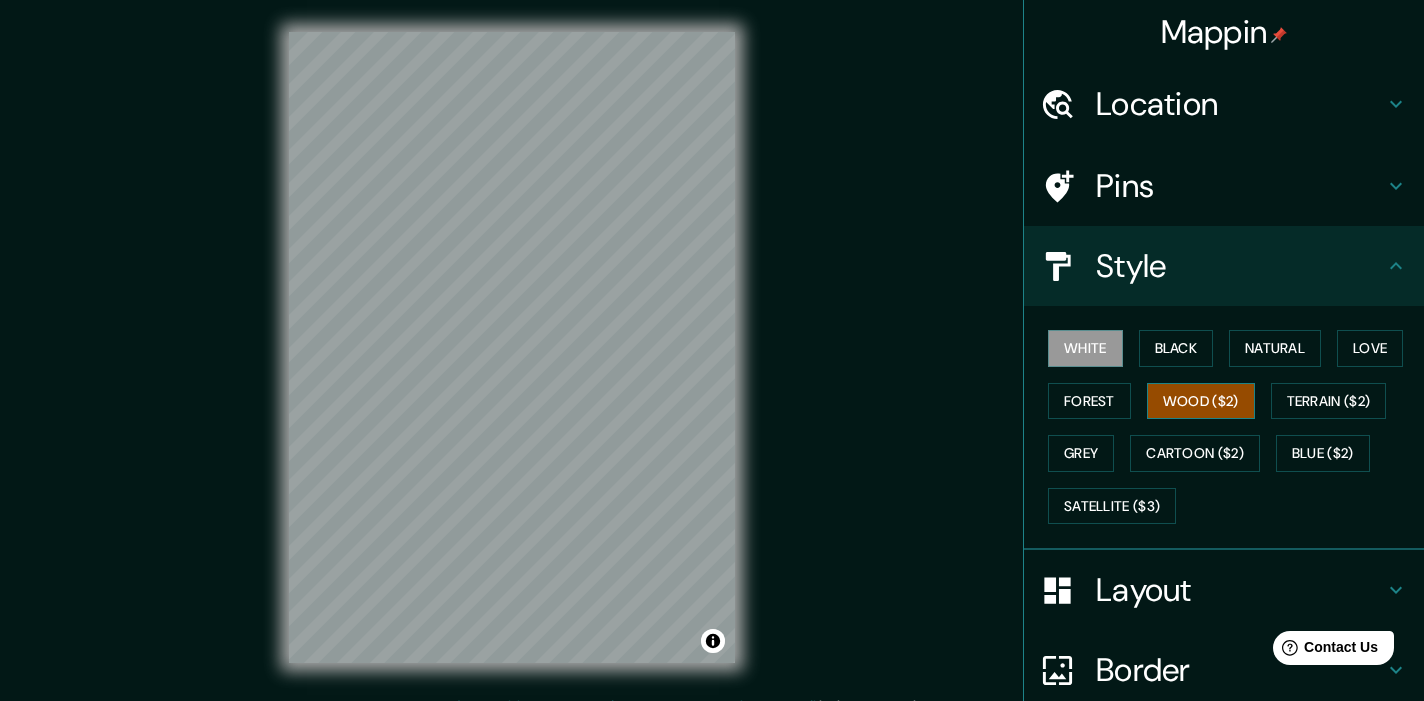 click on "Wood ($2)" at bounding box center [1201, 401] 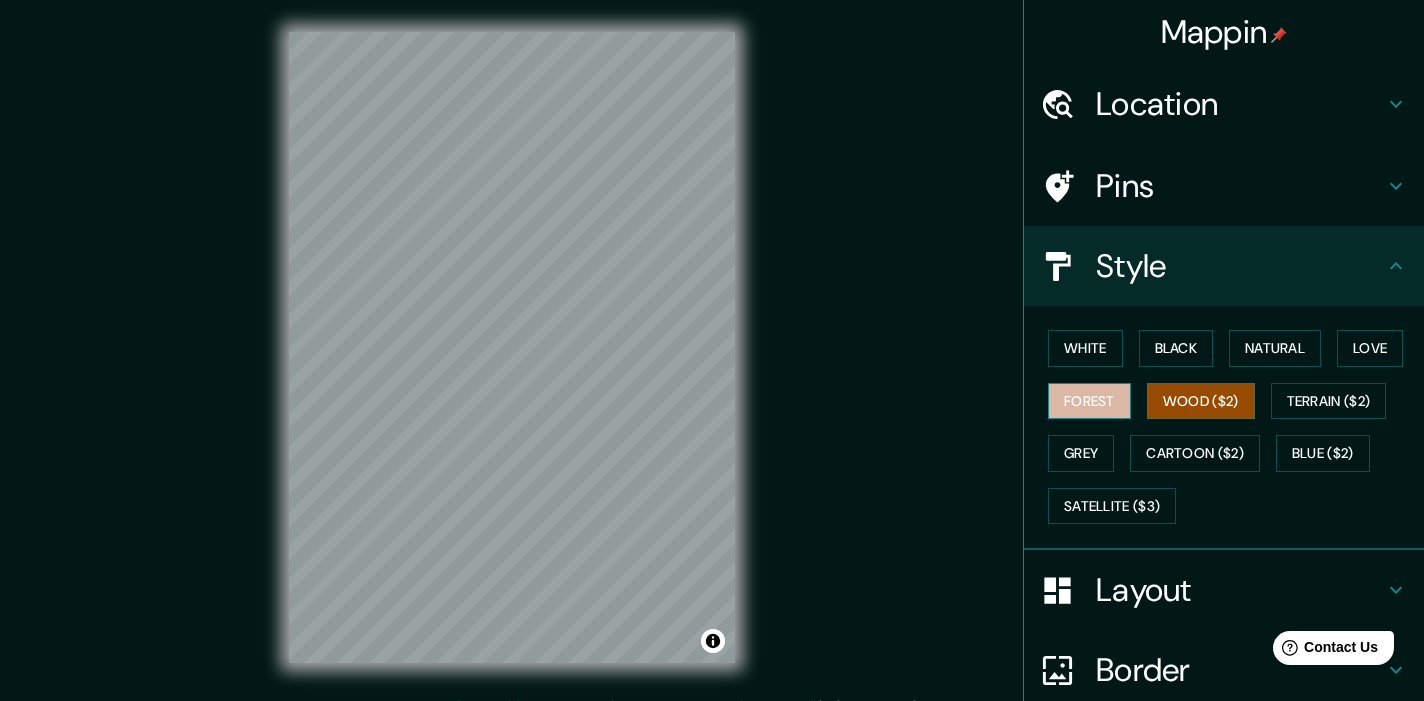 click on "Forest" at bounding box center (1089, 401) 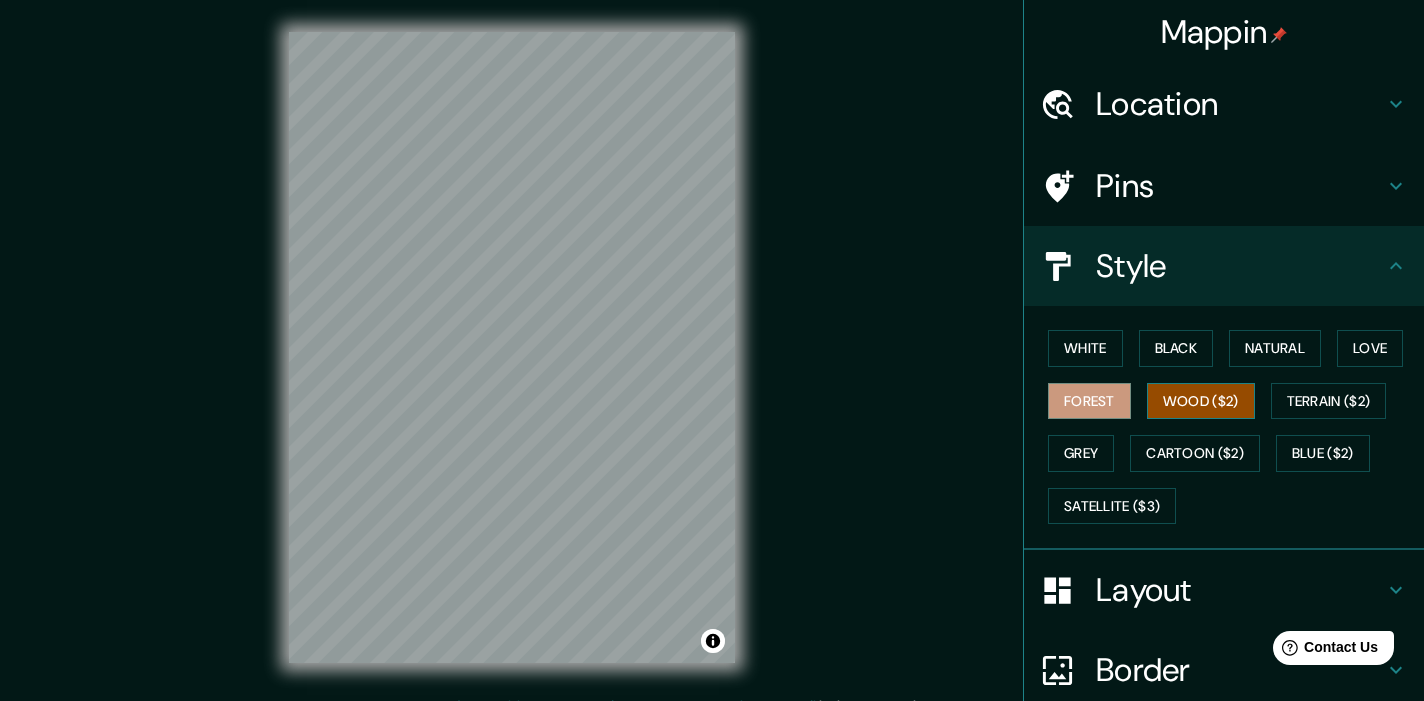 click on "Wood ($2)" at bounding box center [1201, 401] 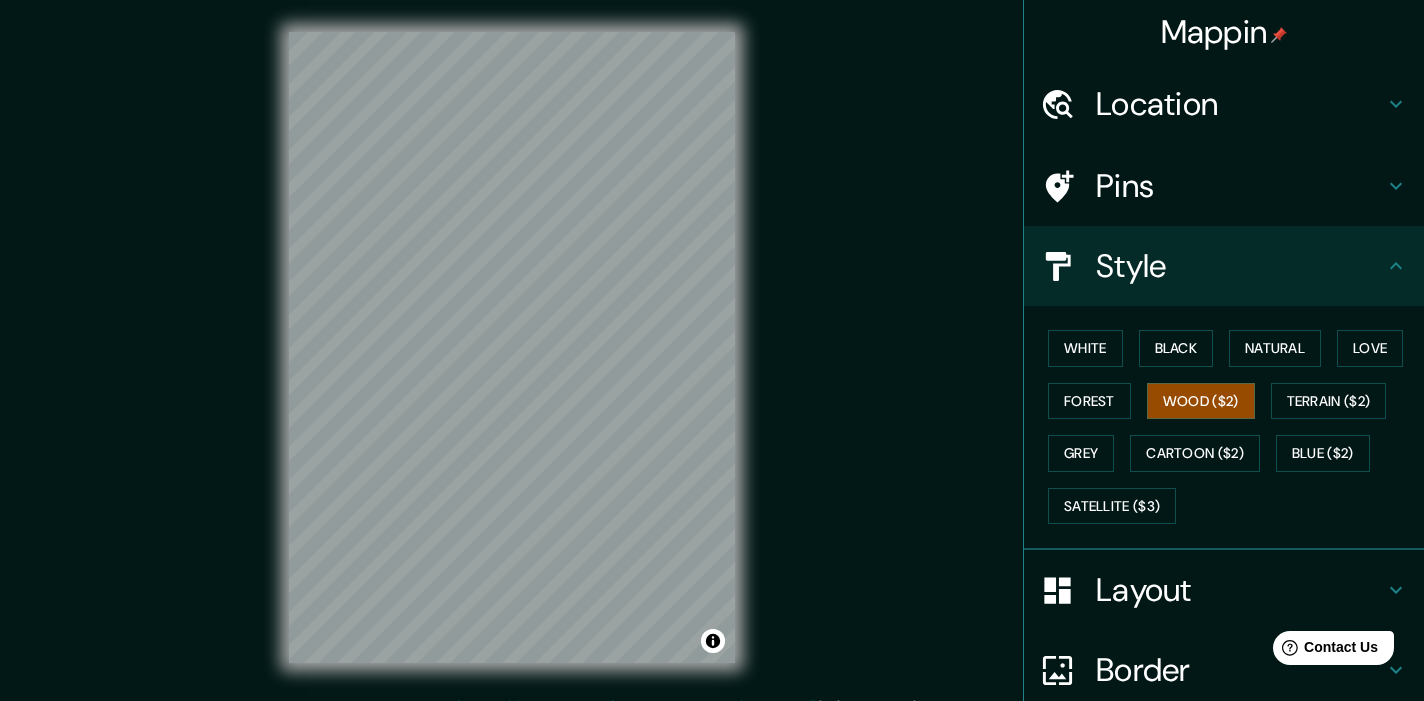 click on "Mappin Location Pins Style White Black Natural Love Forest Wood ($2) Terrain ($2) Grey Cartoon ($2) Blue ($2) Satellite ($3) Layout Border Choose a border.  Hint : you can make layers of the frame opaque to create some cool effects. None Simple Transparent Fancy Size A4 single Create your map © Mapbox   © OpenStreetMap   Improve this map Any problems, suggestions, or concerns please email    help@mappin.pro . . ." at bounding box center [712, 363] 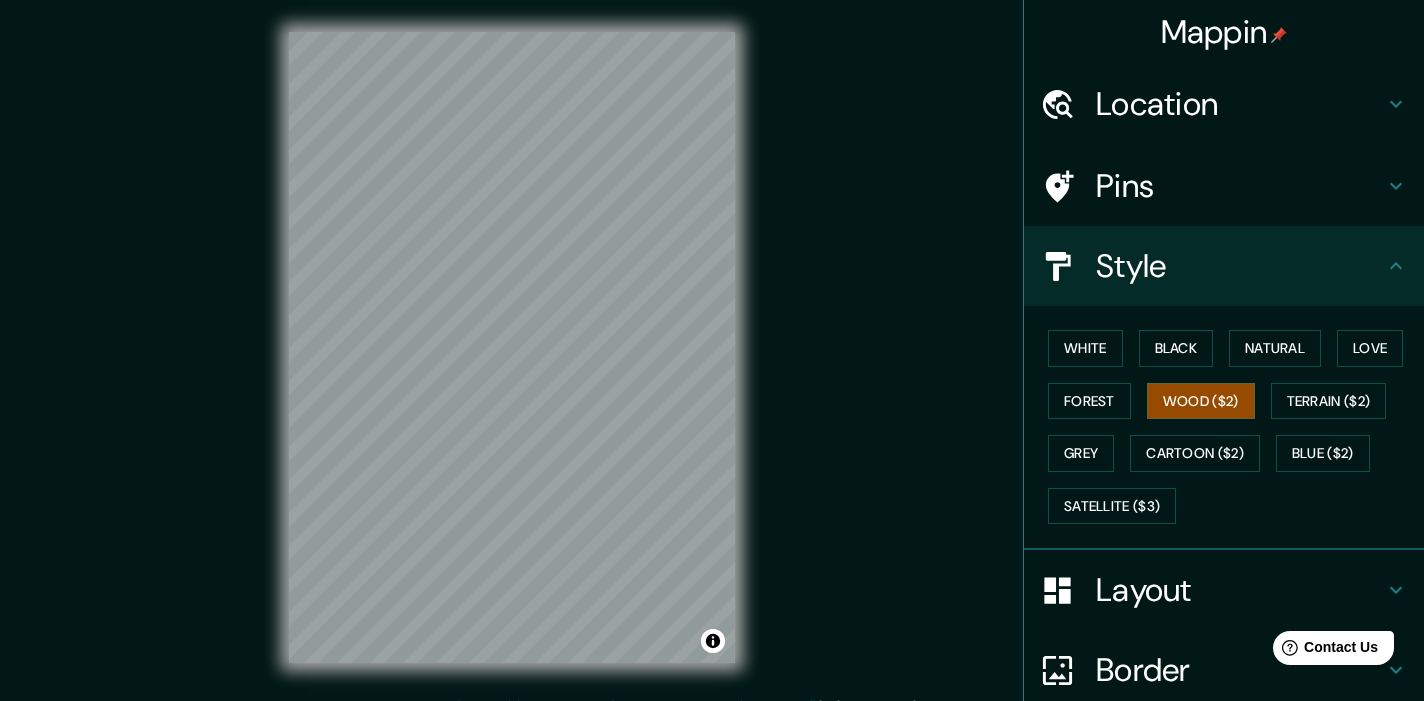 click on "Mappin Location Pins Style White Black Natural Love Forest Wood ($2) Terrain ($2) Grey Cartoon ($2) Blue ($2) Satellite ($3) Layout Border Choose a border.  Hint : you can make layers of the frame opaque to create some cool effects. None Simple Transparent Fancy Size A4 single Create your map © Mapbox   © OpenStreetMap   Improve this map Any problems, suggestions, or concerns please email    help@mappin.pro . . ." at bounding box center (712, 363) 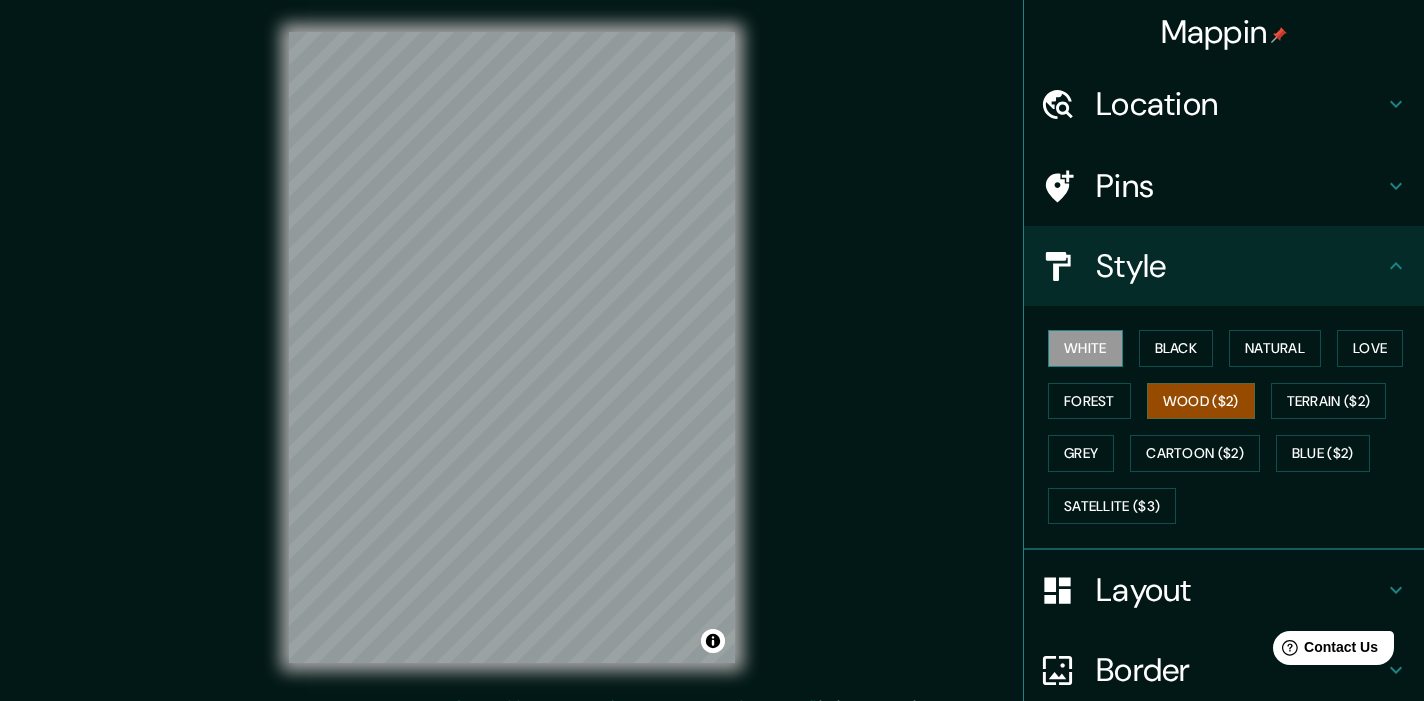 click on "White" at bounding box center (1085, 348) 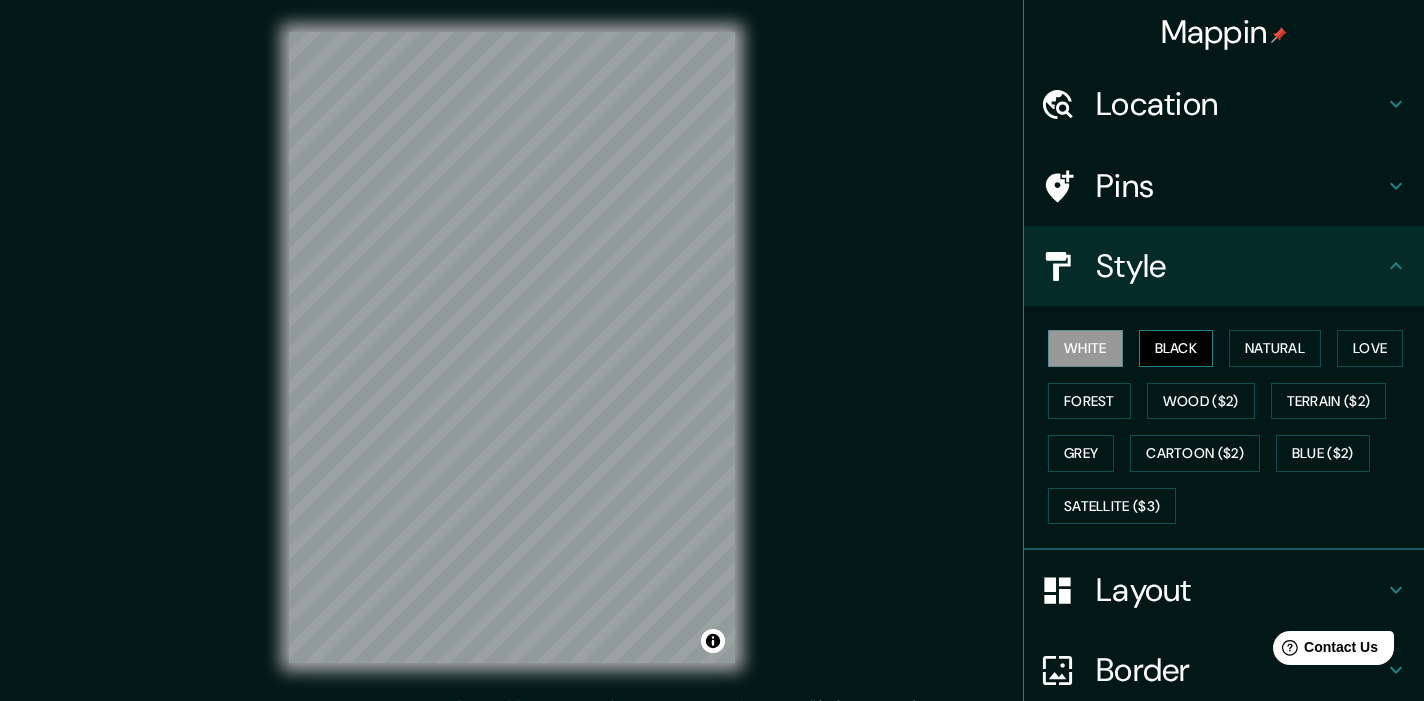 click on "Black" at bounding box center (1176, 348) 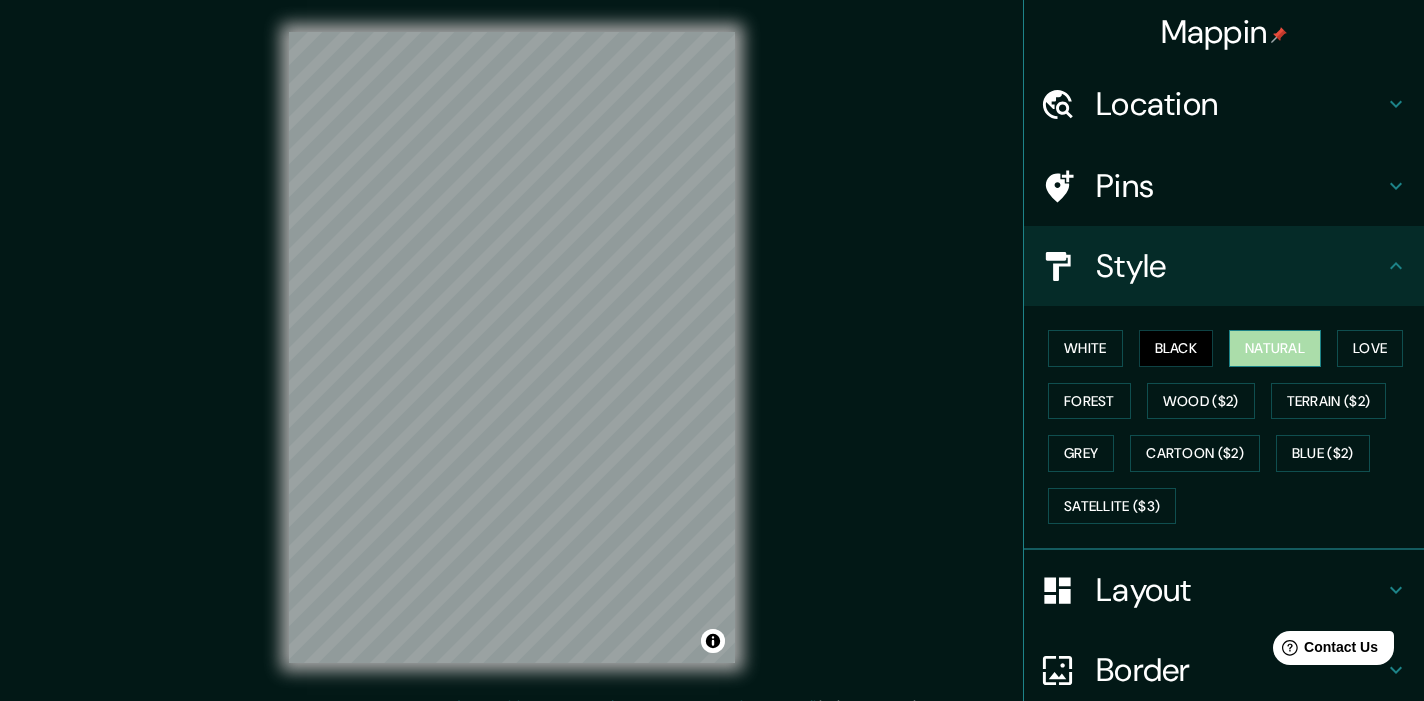click on "Natural" at bounding box center (1275, 348) 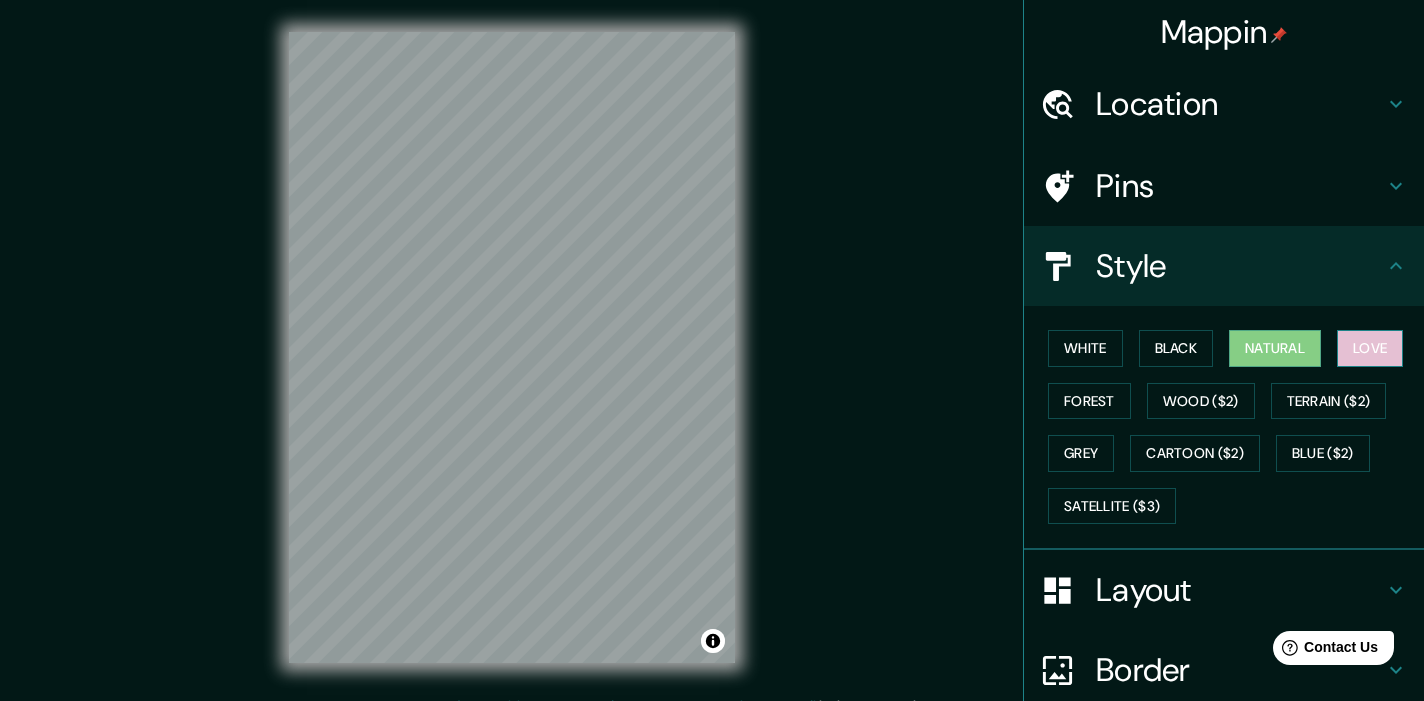 click on "Love" at bounding box center [1370, 348] 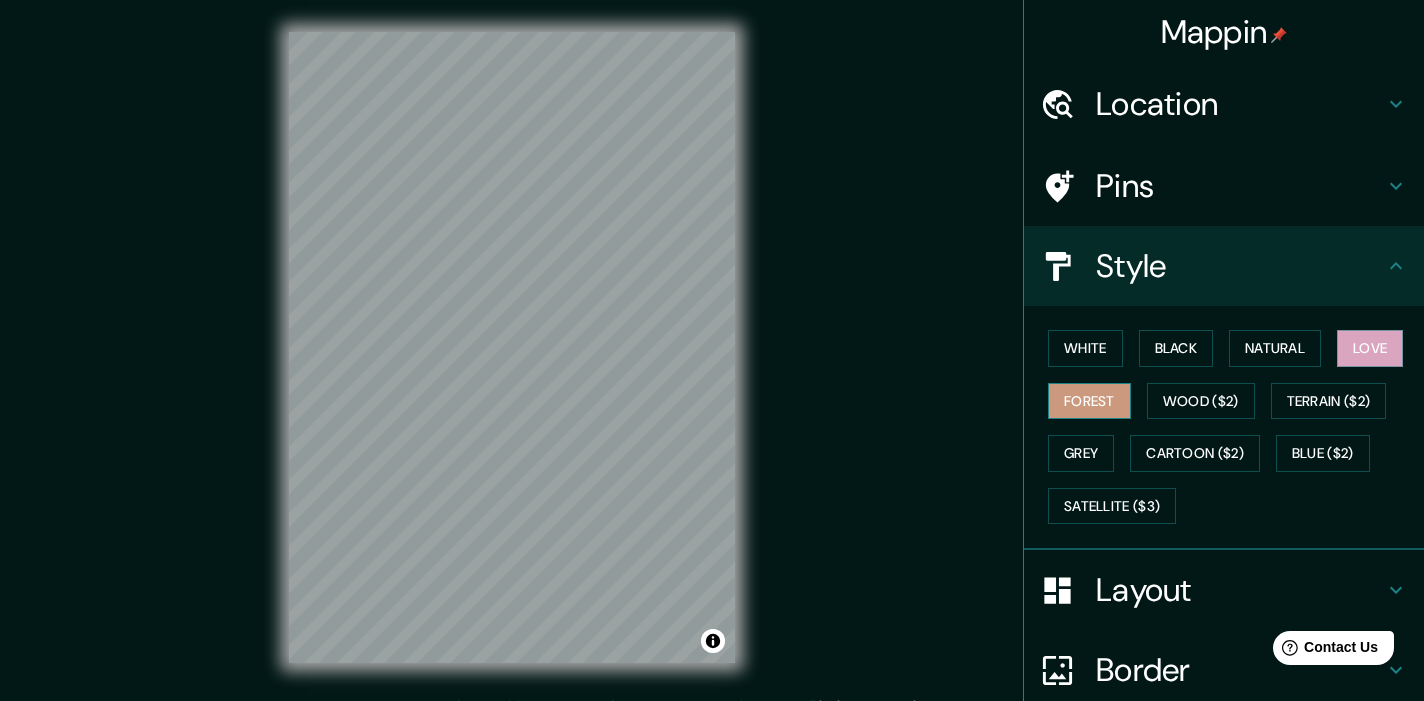 click on "Forest" at bounding box center [1089, 401] 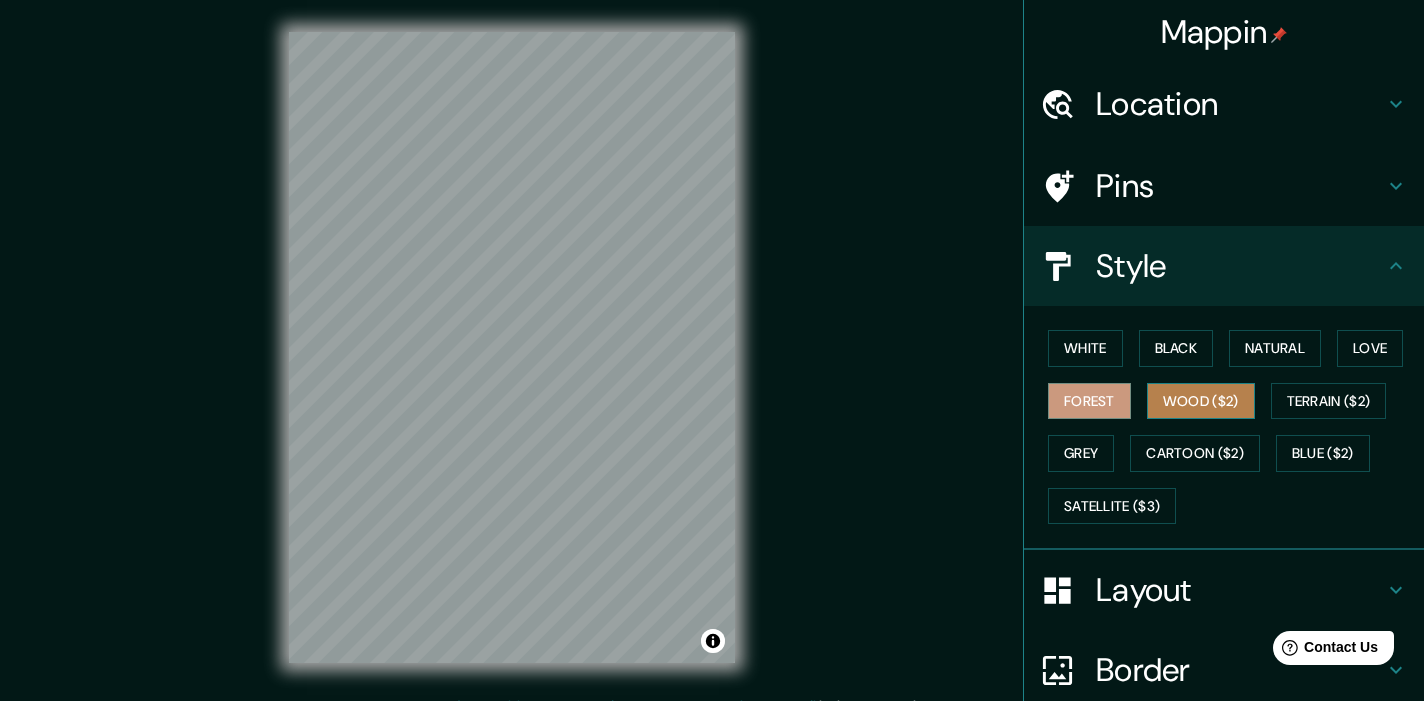 click on "Wood ($2)" at bounding box center [1201, 401] 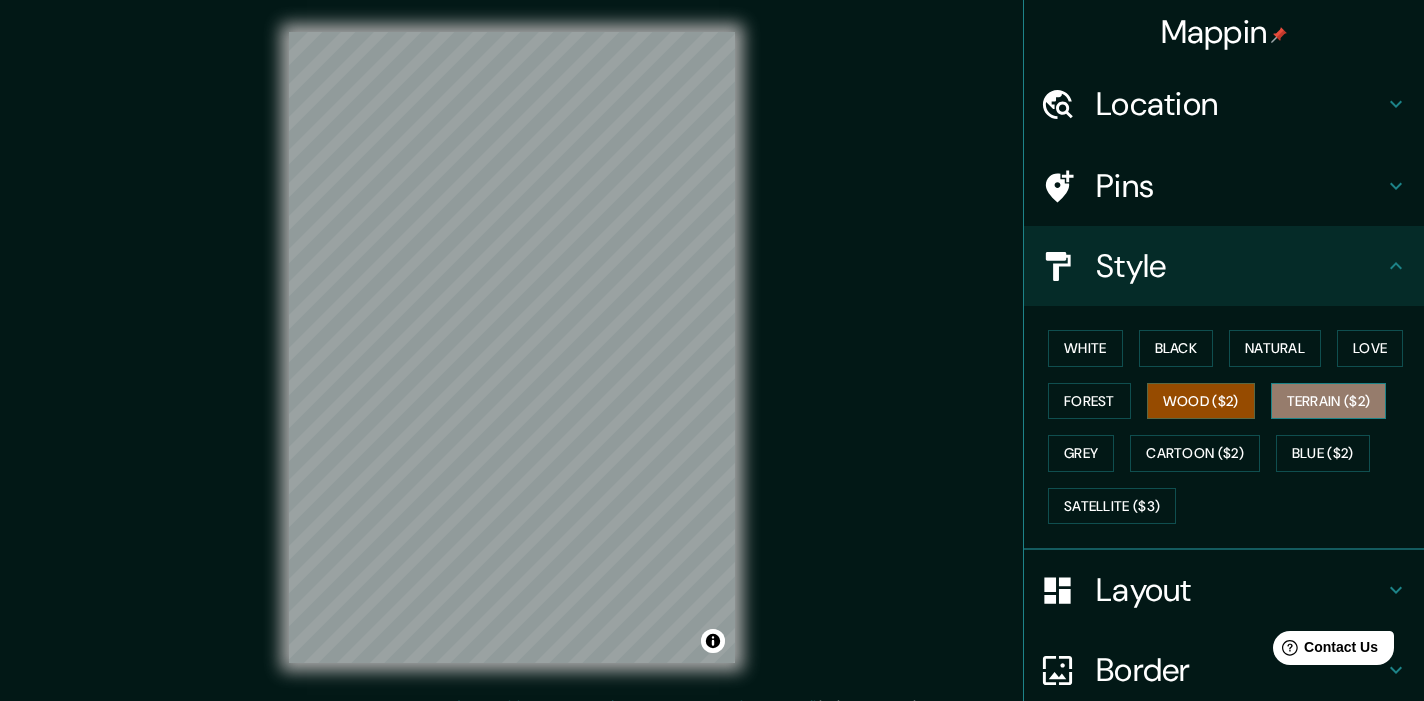 click on "Terrain ($2)" at bounding box center [1329, 401] 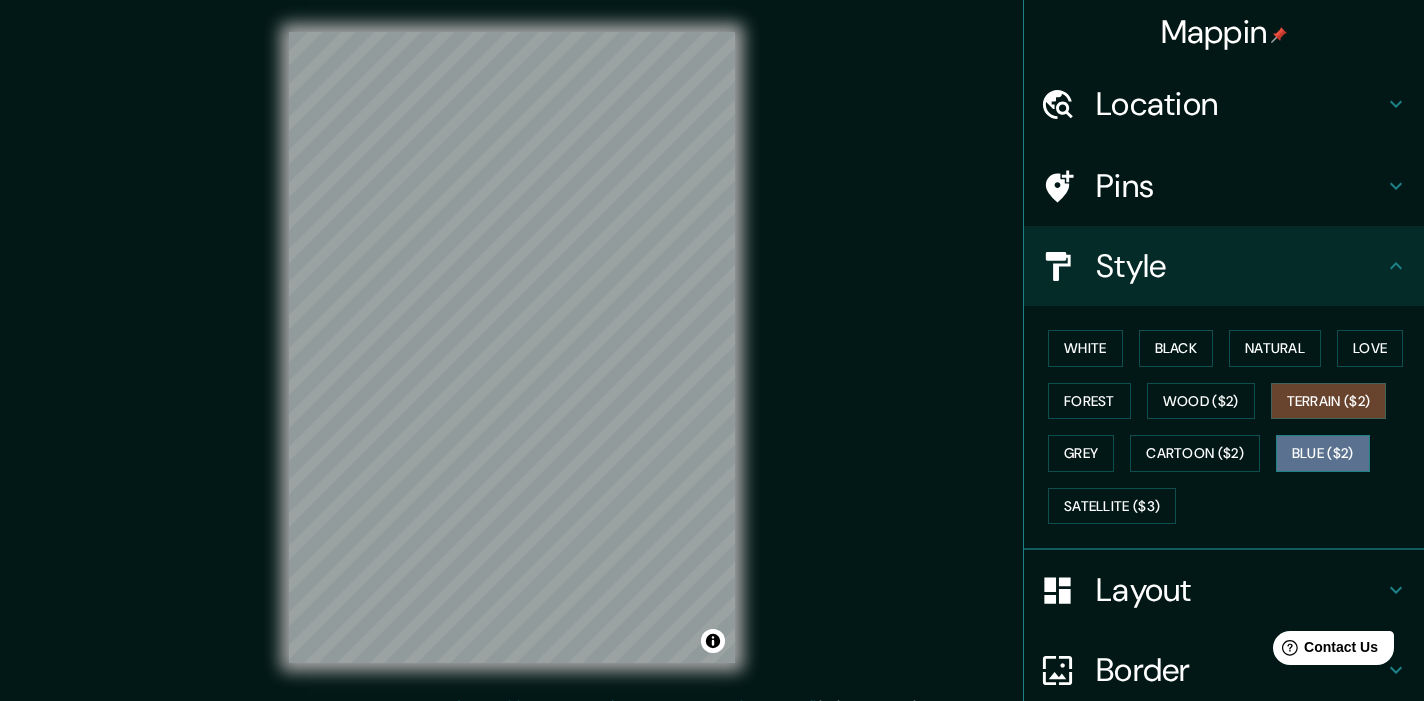 click on "Blue ($2)" at bounding box center (1323, 453) 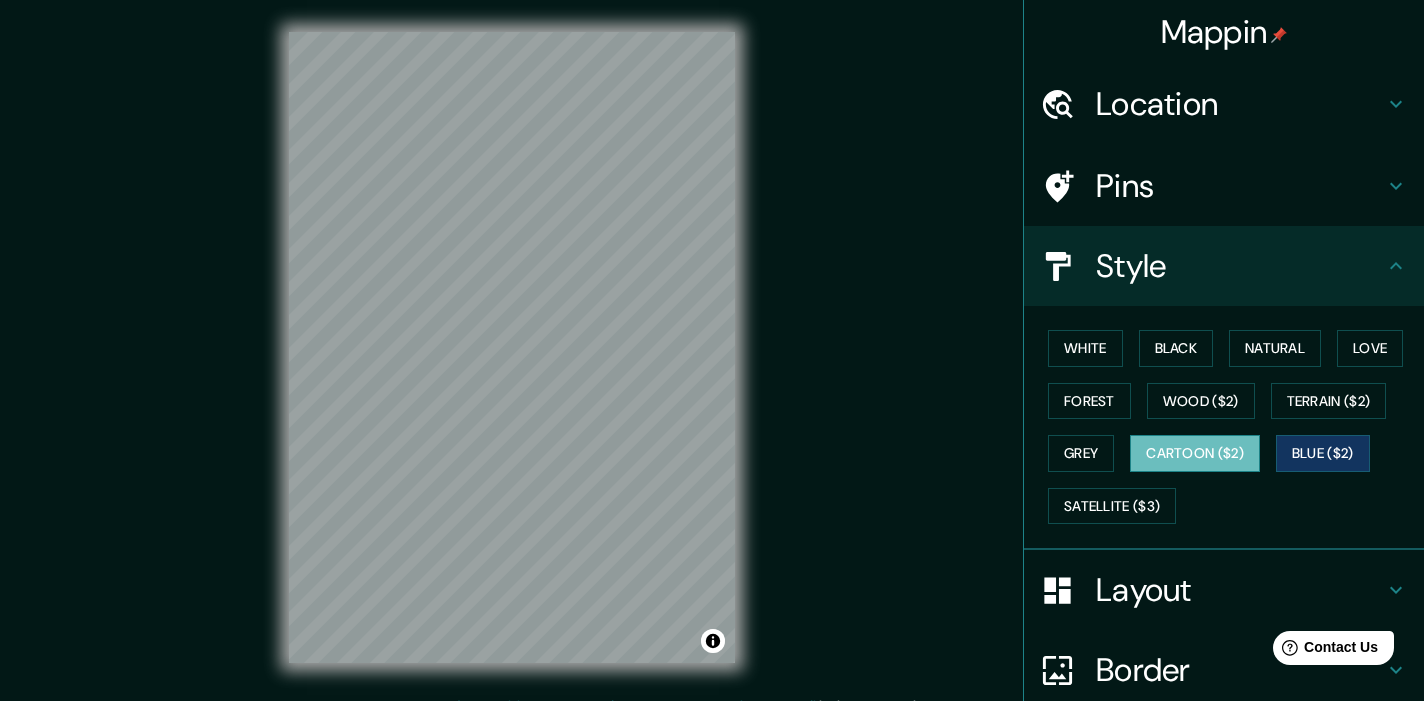 click on "Cartoon ($2)" at bounding box center [1195, 453] 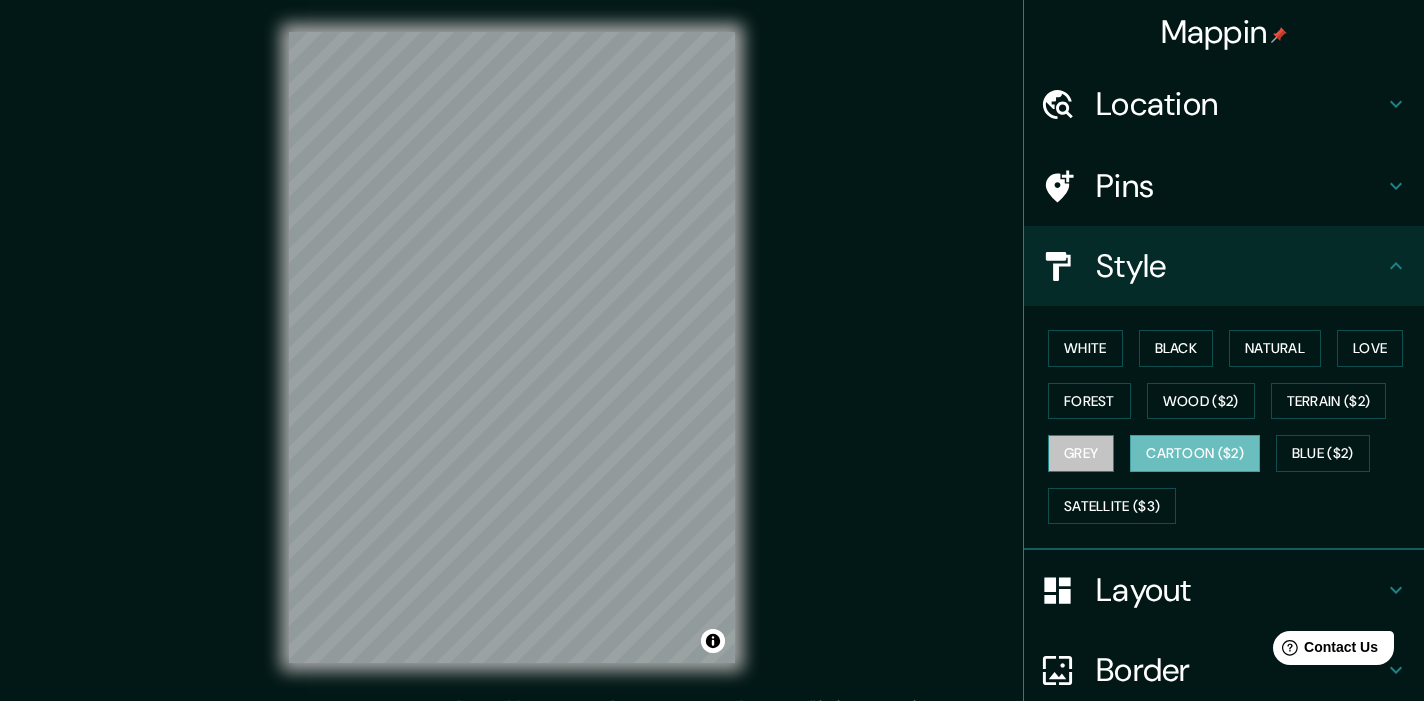 click on "Grey" at bounding box center [1081, 453] 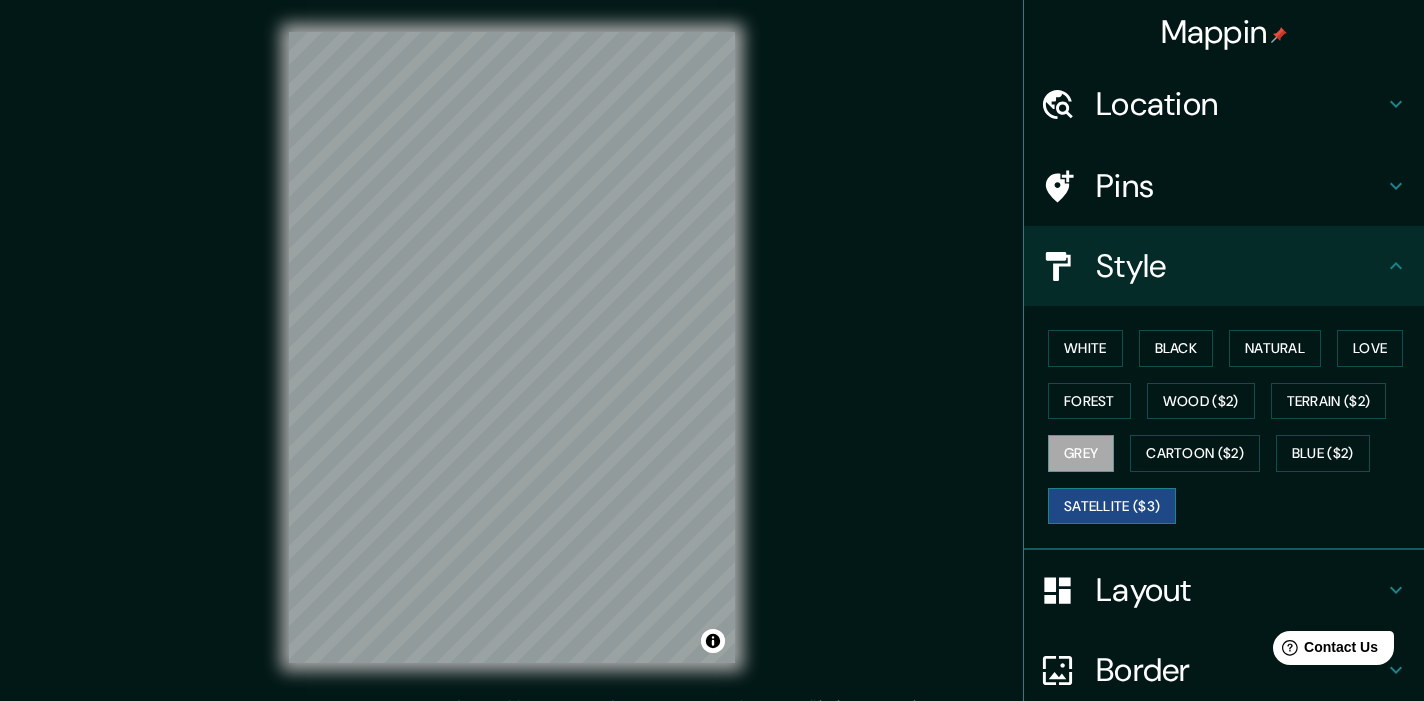 click on "Satellite ($3)" at bounding box center [1112, 506] 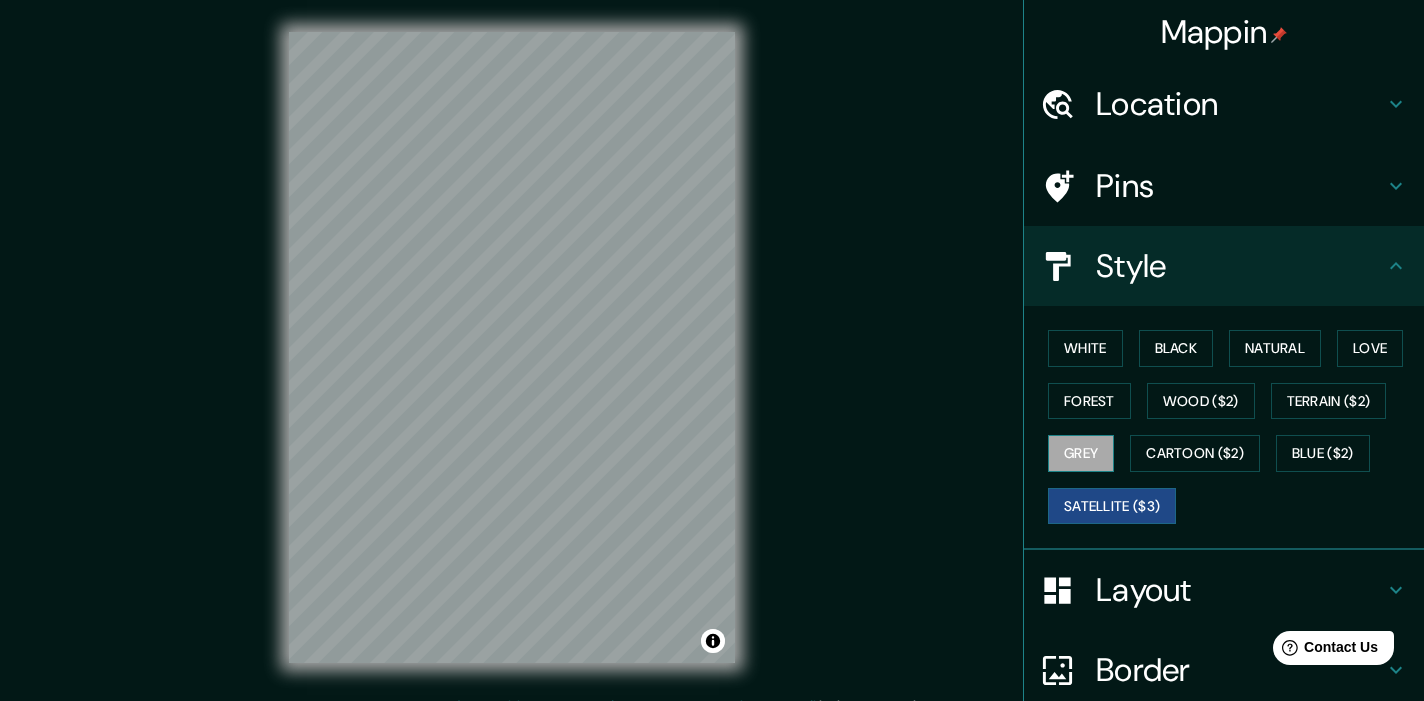 click on "Grey" at bounding box center (1081, 453) 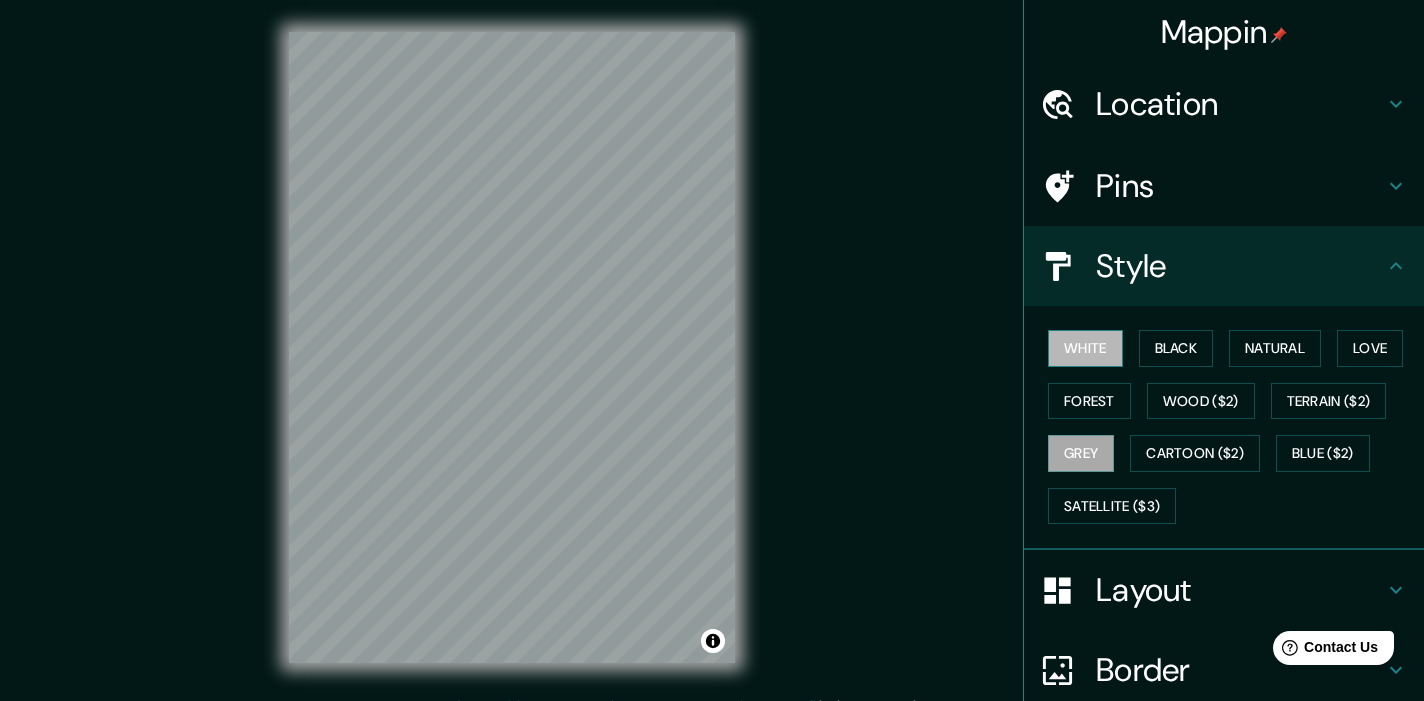 click on "White" at bounding box center (1085, 348) 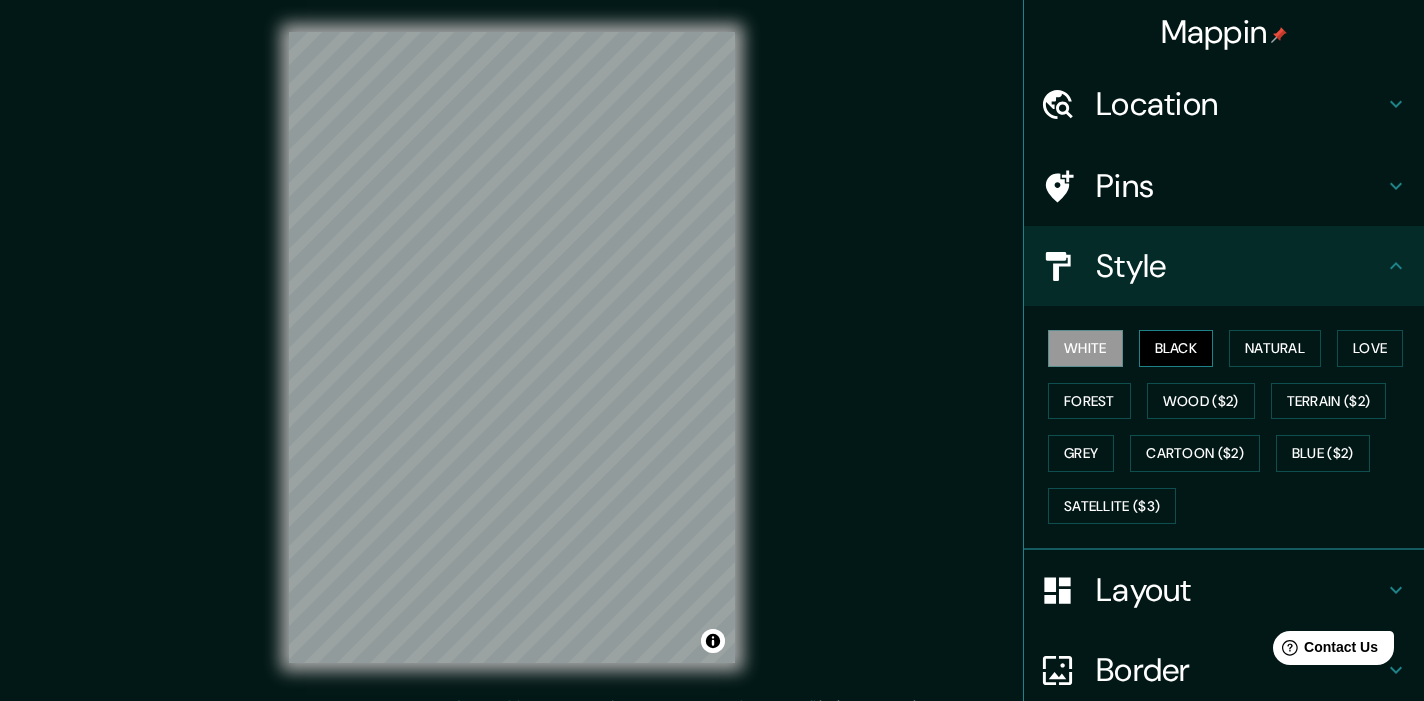 click on "Black" at bounding box center (1176, 348) 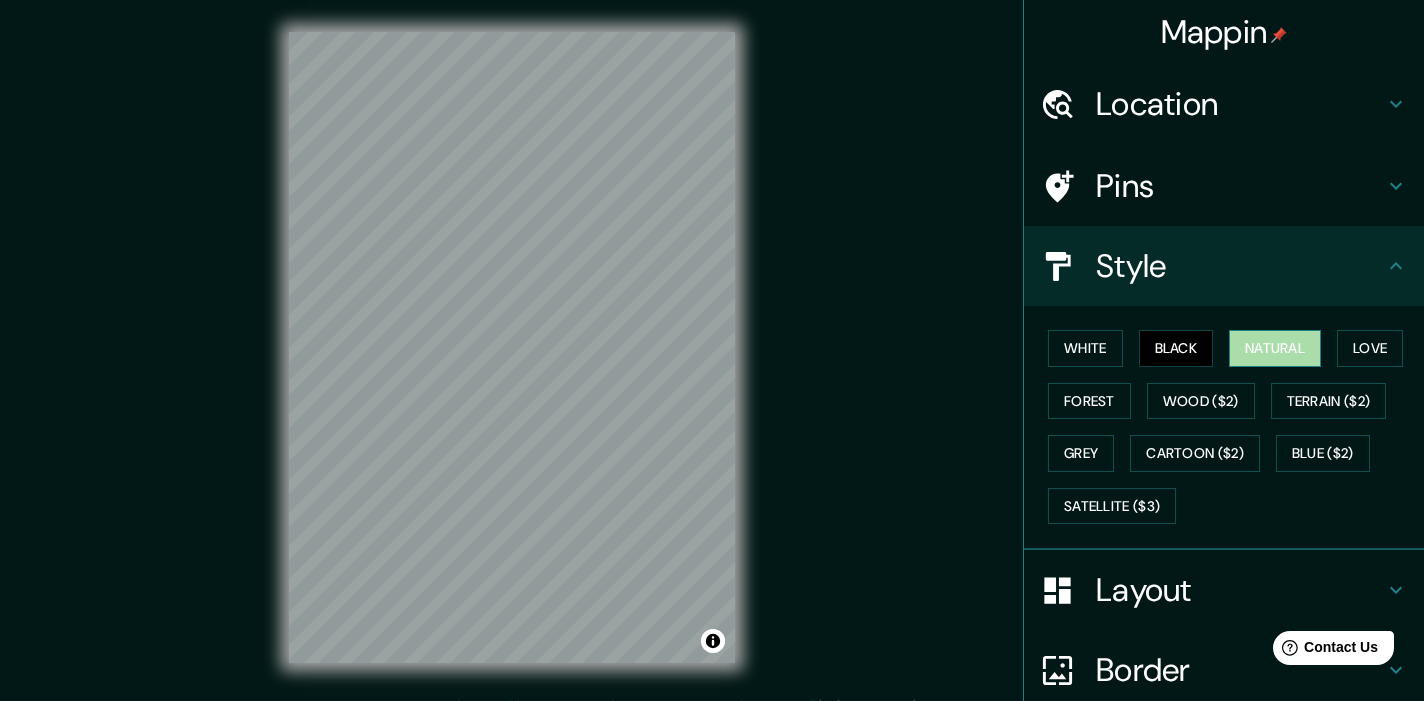 click on "Natural" at bounding box center (1275, 348) 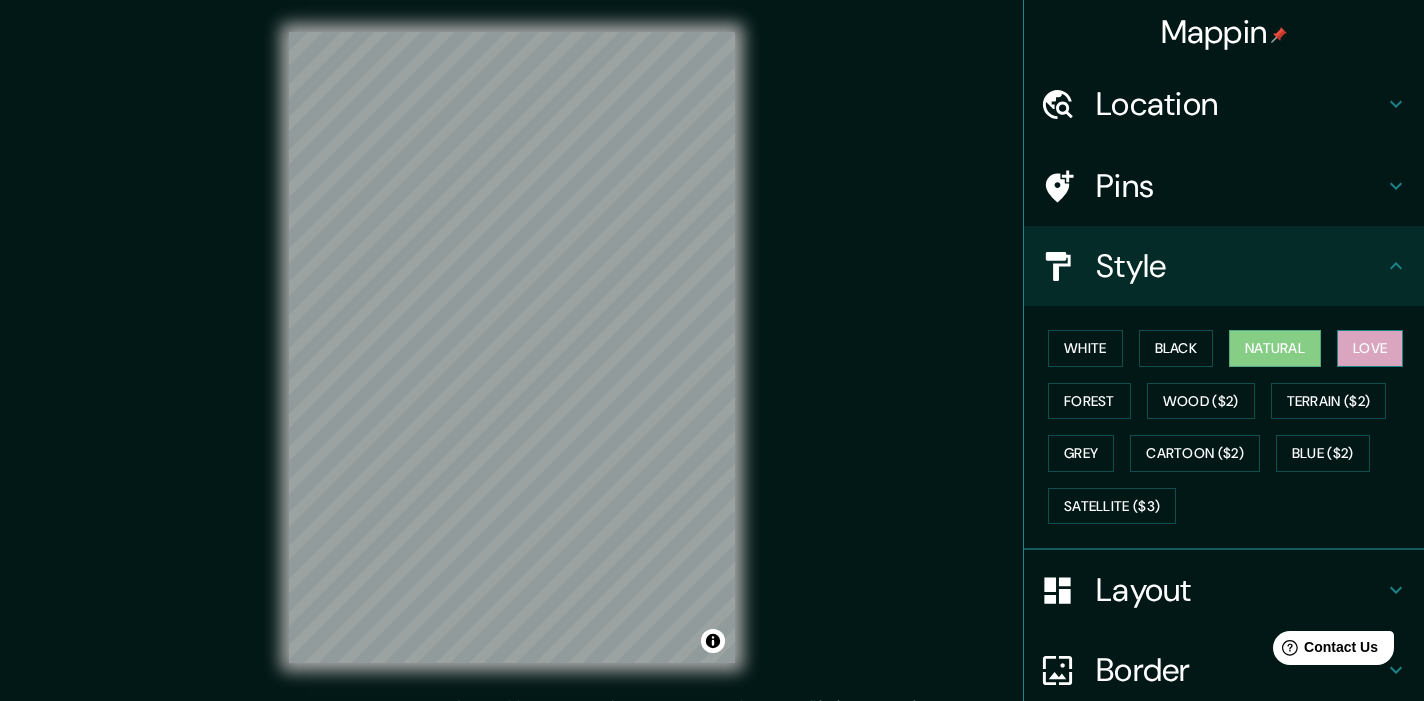 click on "Love" at bounding box center [1370, 348] 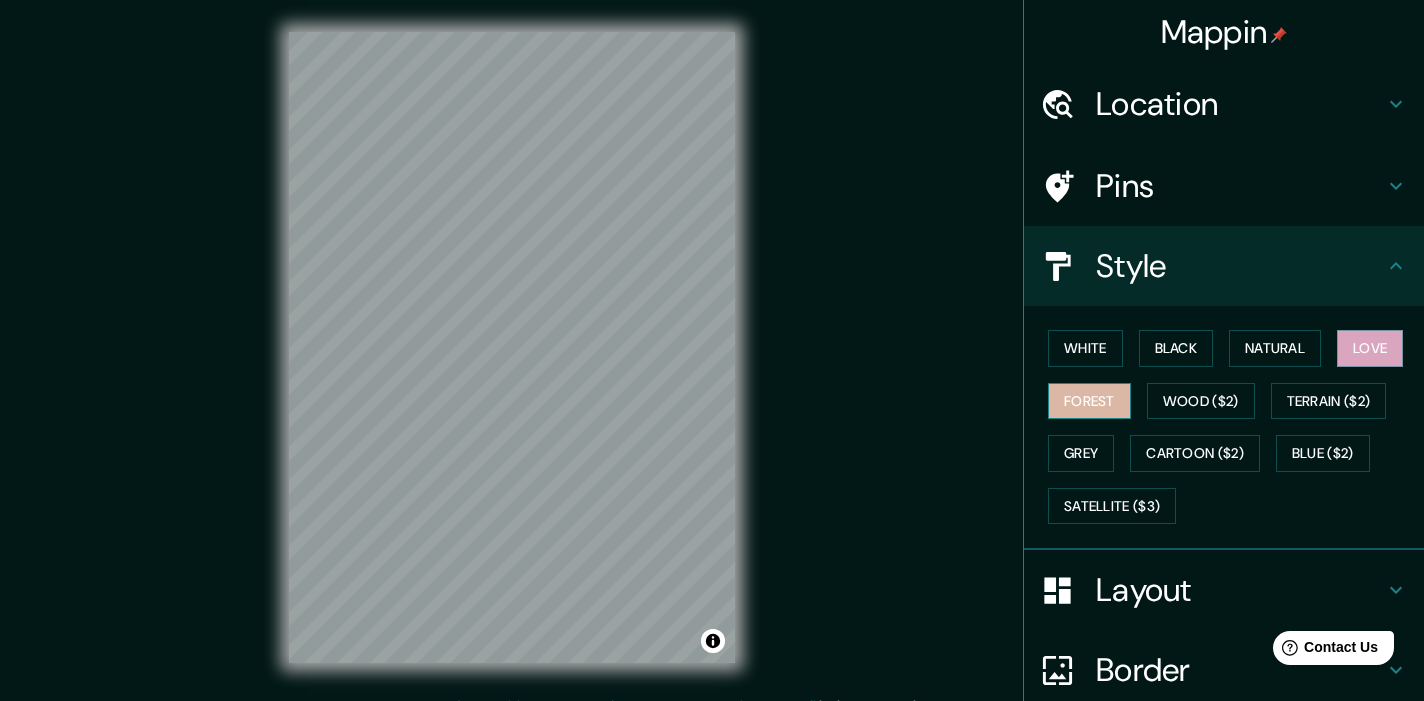 click on "Forest" at bounding box center (1089, 401) 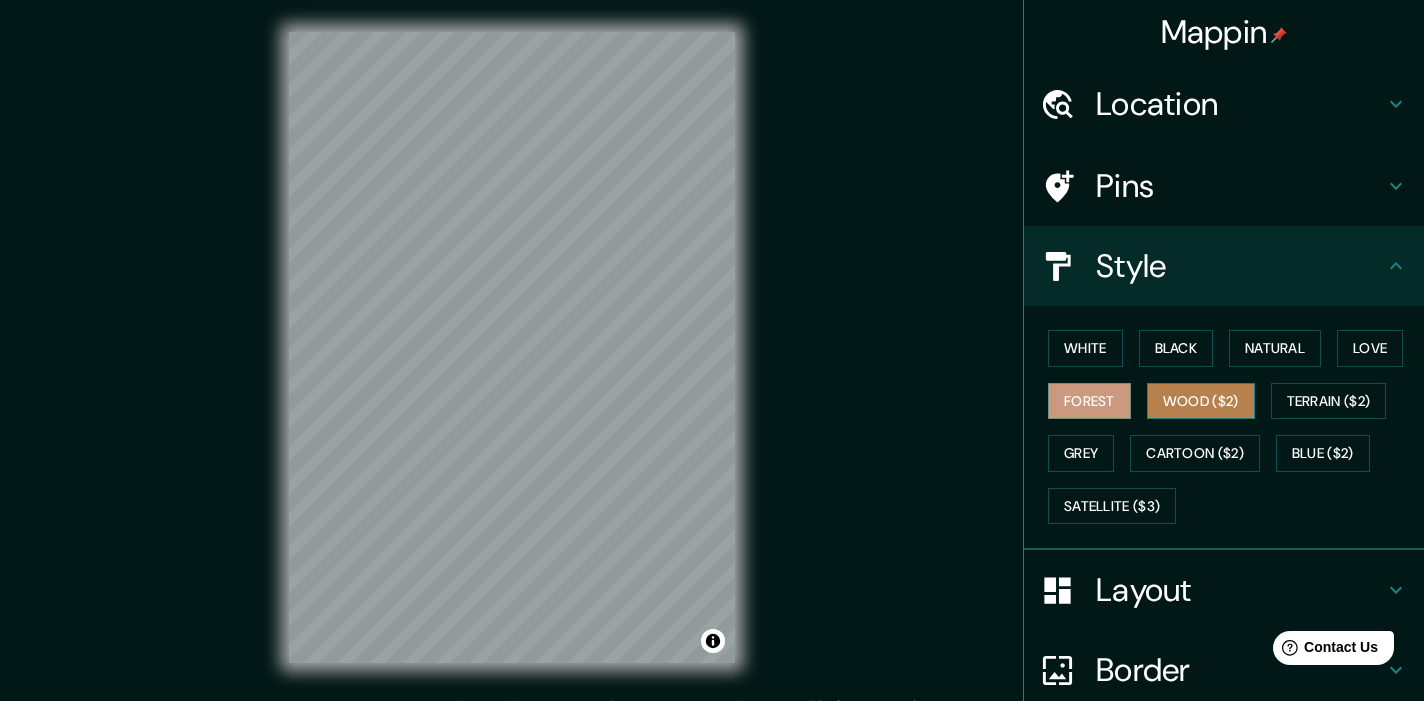 click on "Wood ($2)" at bounding box center (1201, 401) 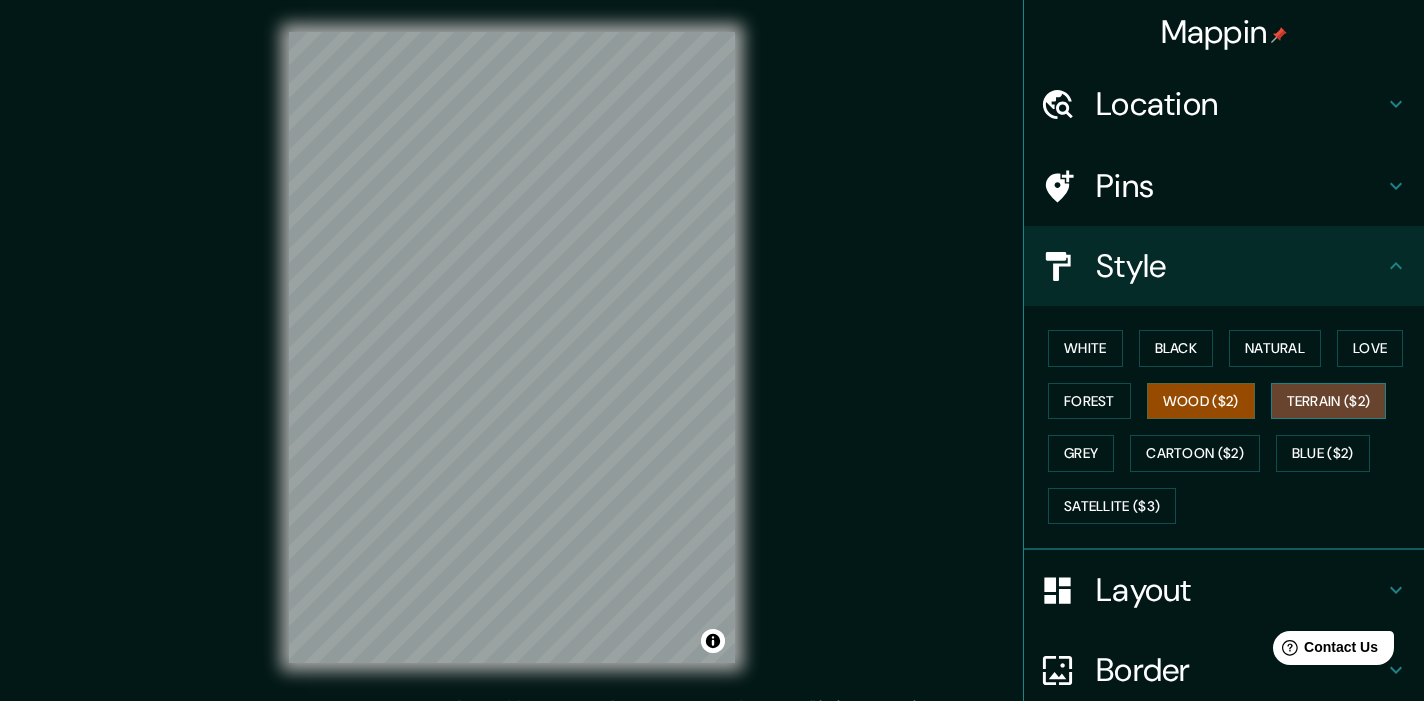 click on "Terrain ($2)" at bounding box center (1329, 401) 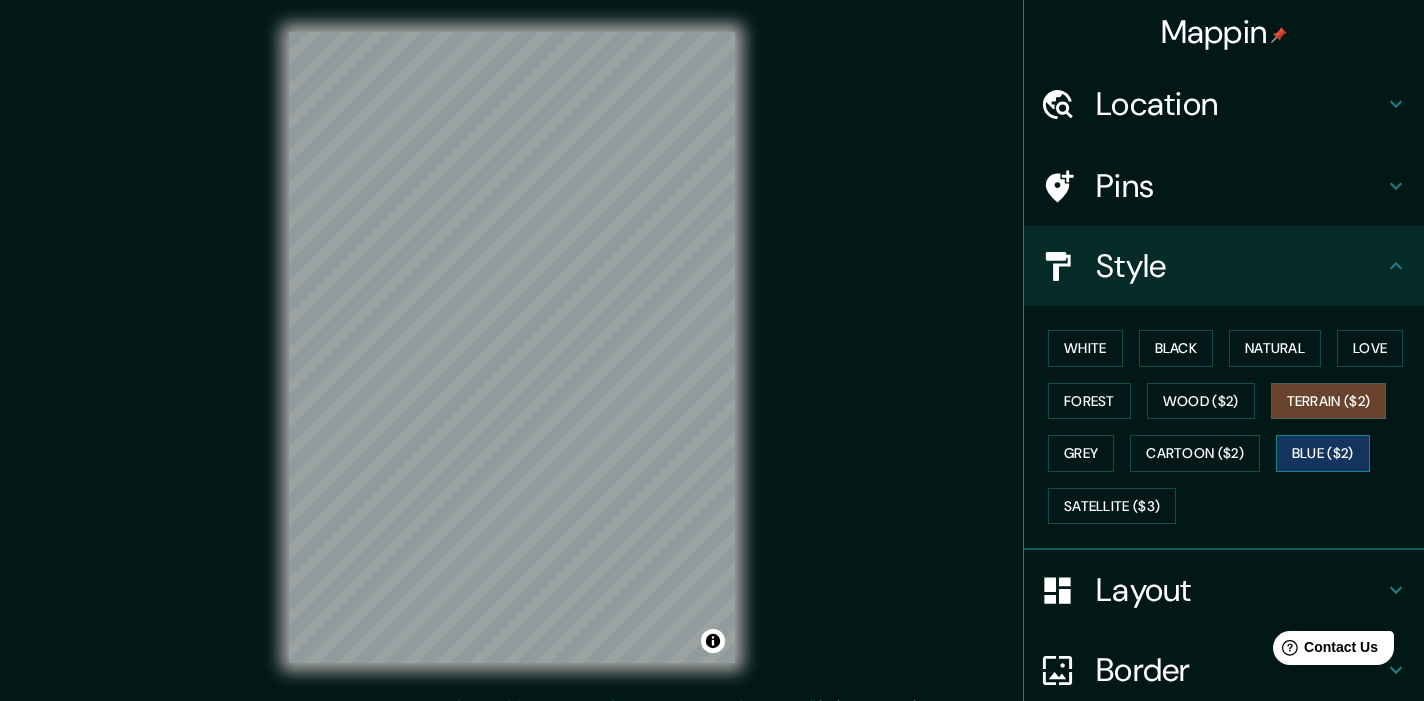 click on "Blue ($2)" at bounding box center [1323, 453] 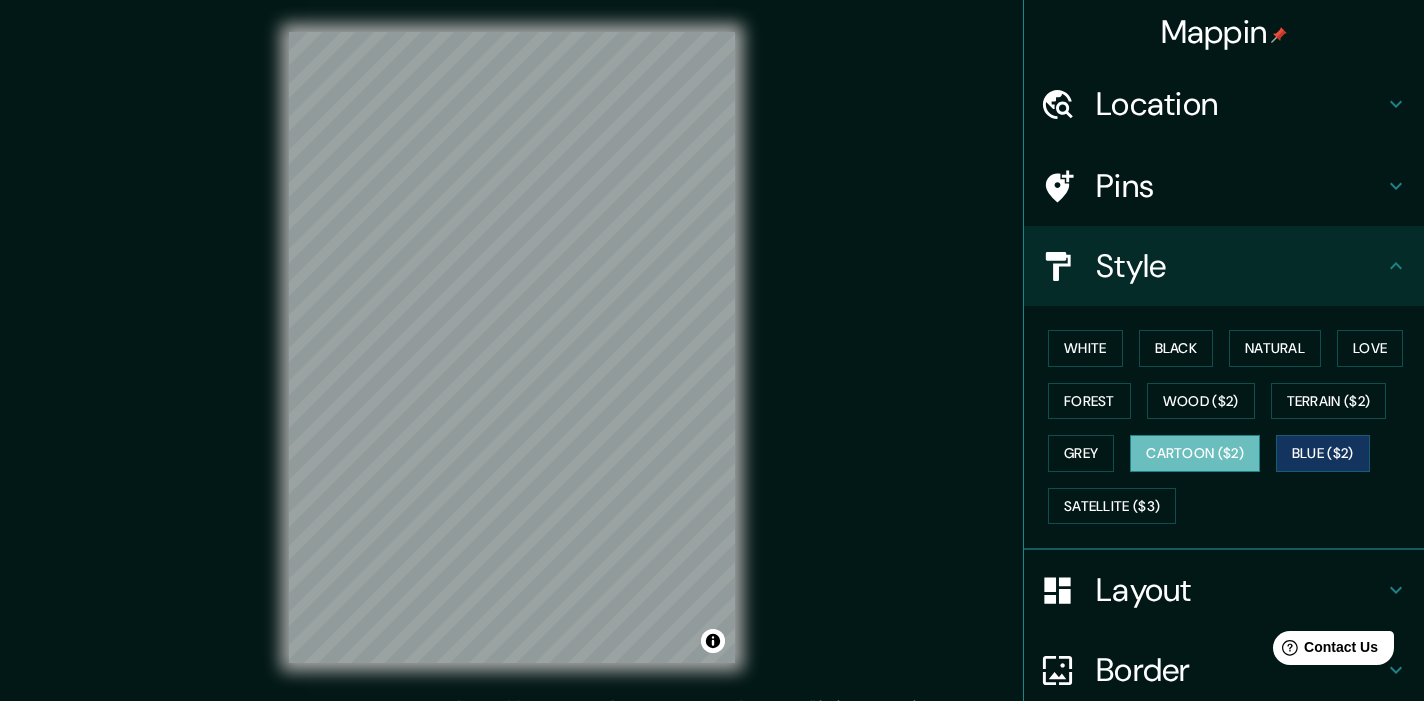 click on "Cartoon ($2)" at bounding box center (1195, 453) 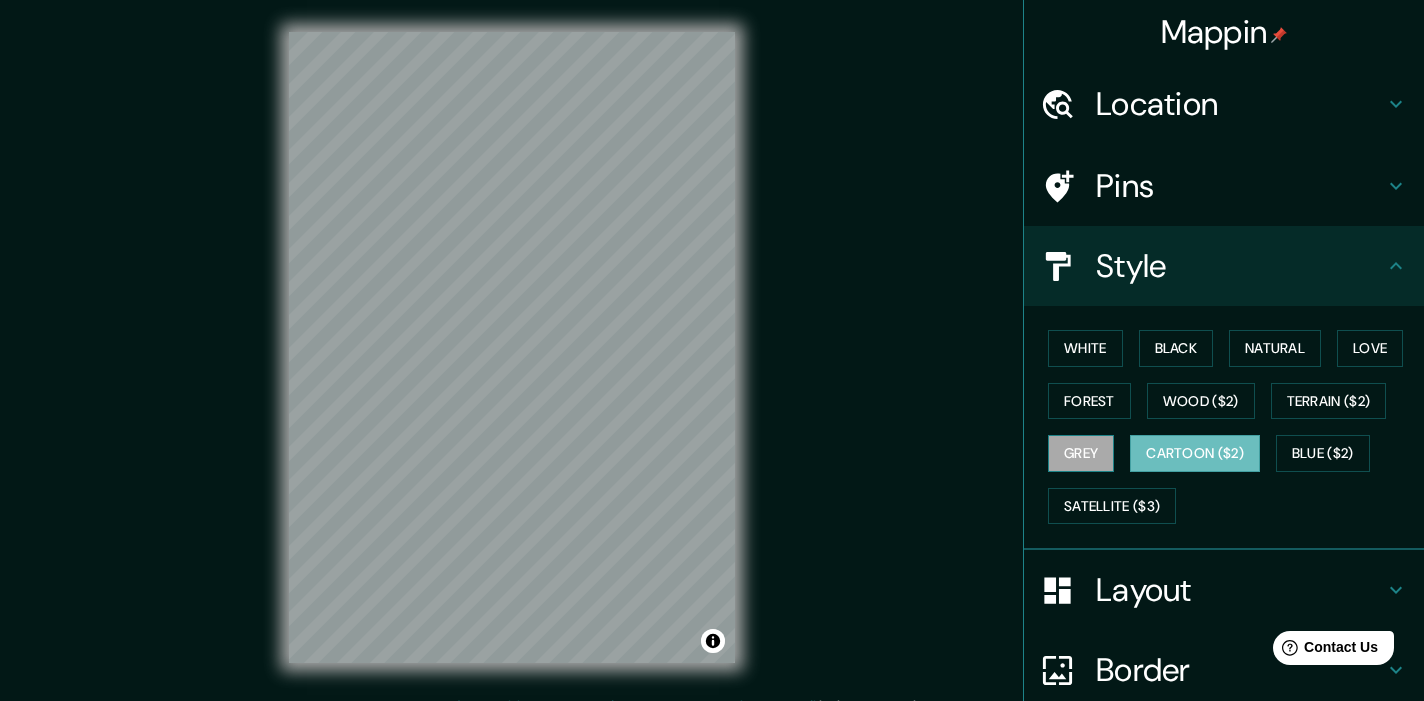 click on "Grey" at bounding box center [1081, 453] 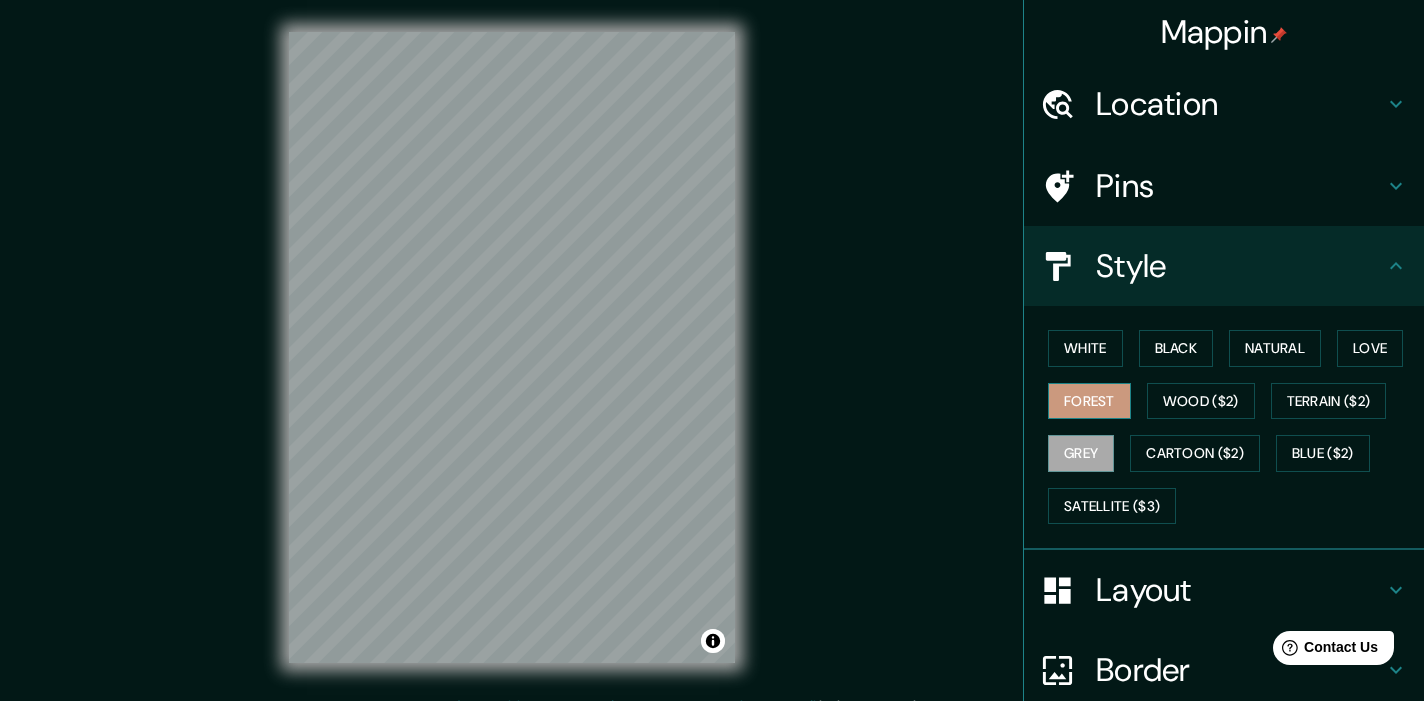 click on "Forest" at bounding box center (1089, 401) 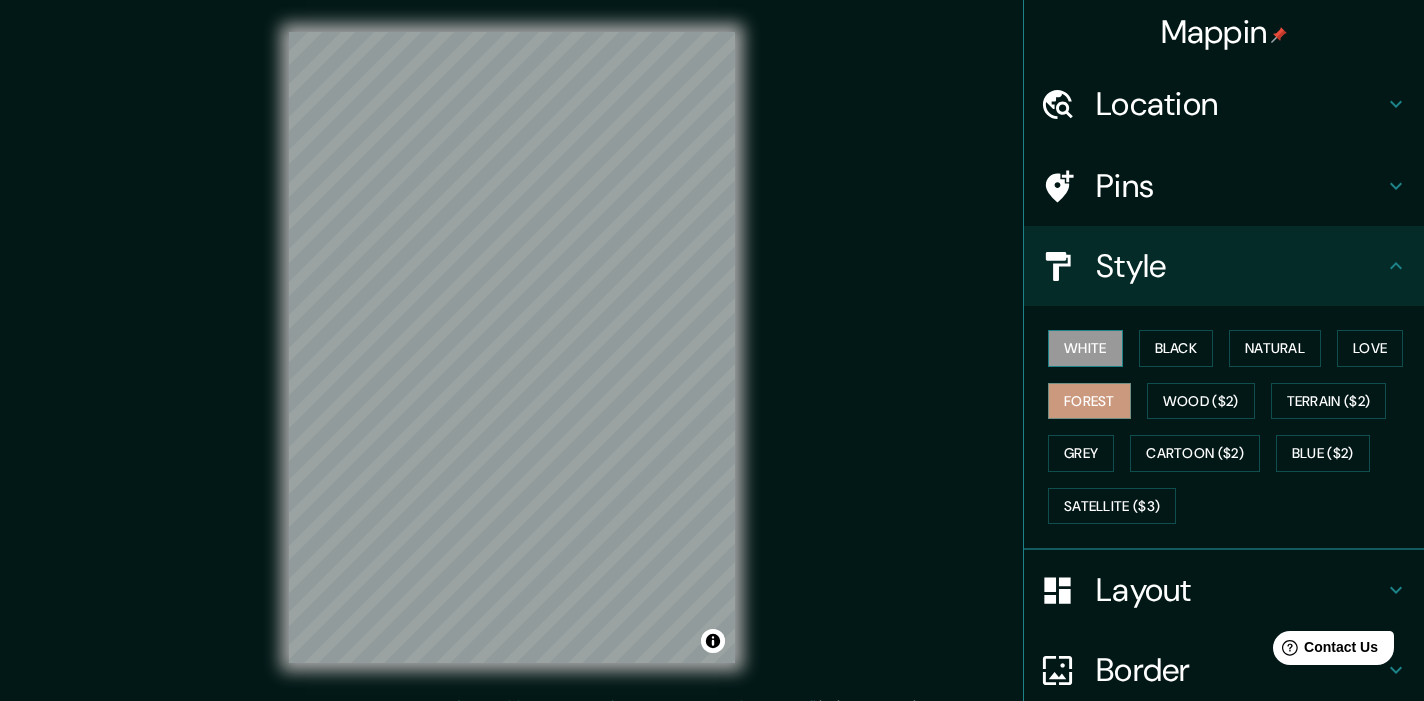 click on "White" at bounding box center [1085, 348] 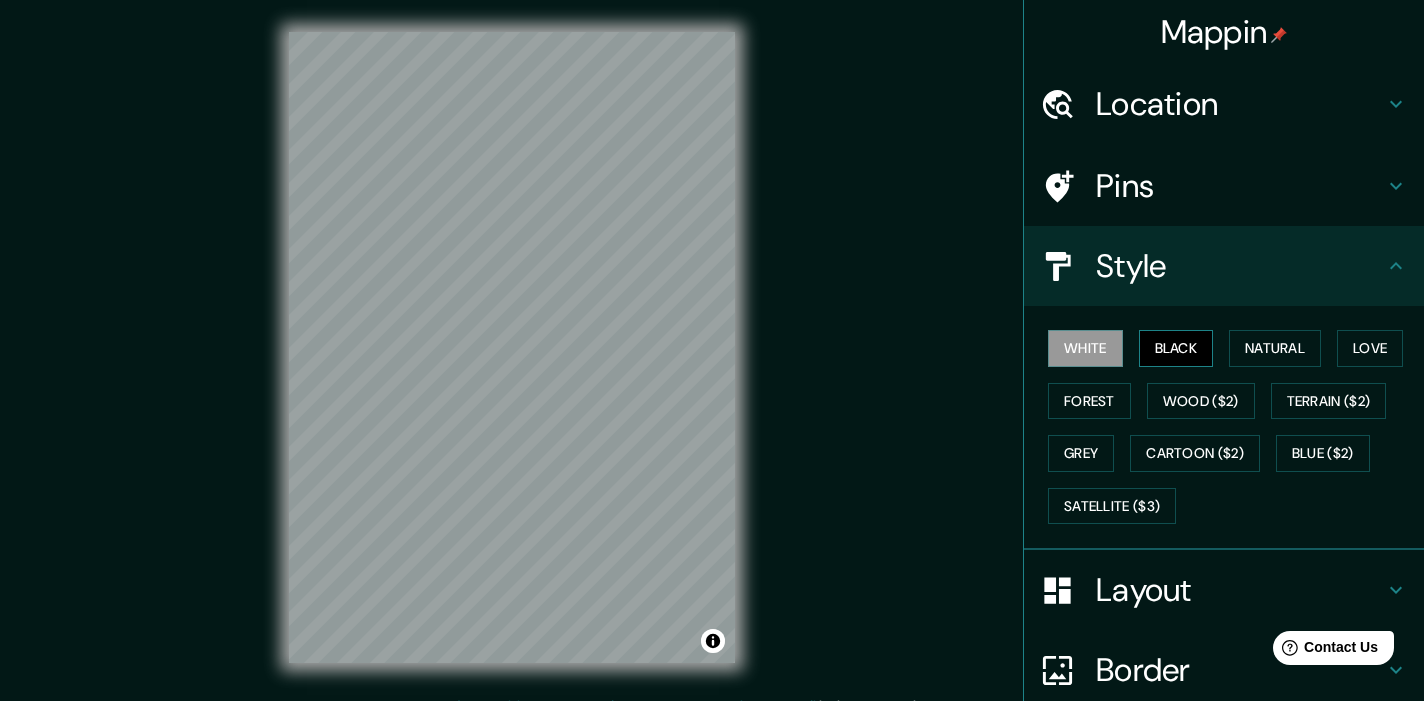 click on "Black" at bounding box center [1176, 348] 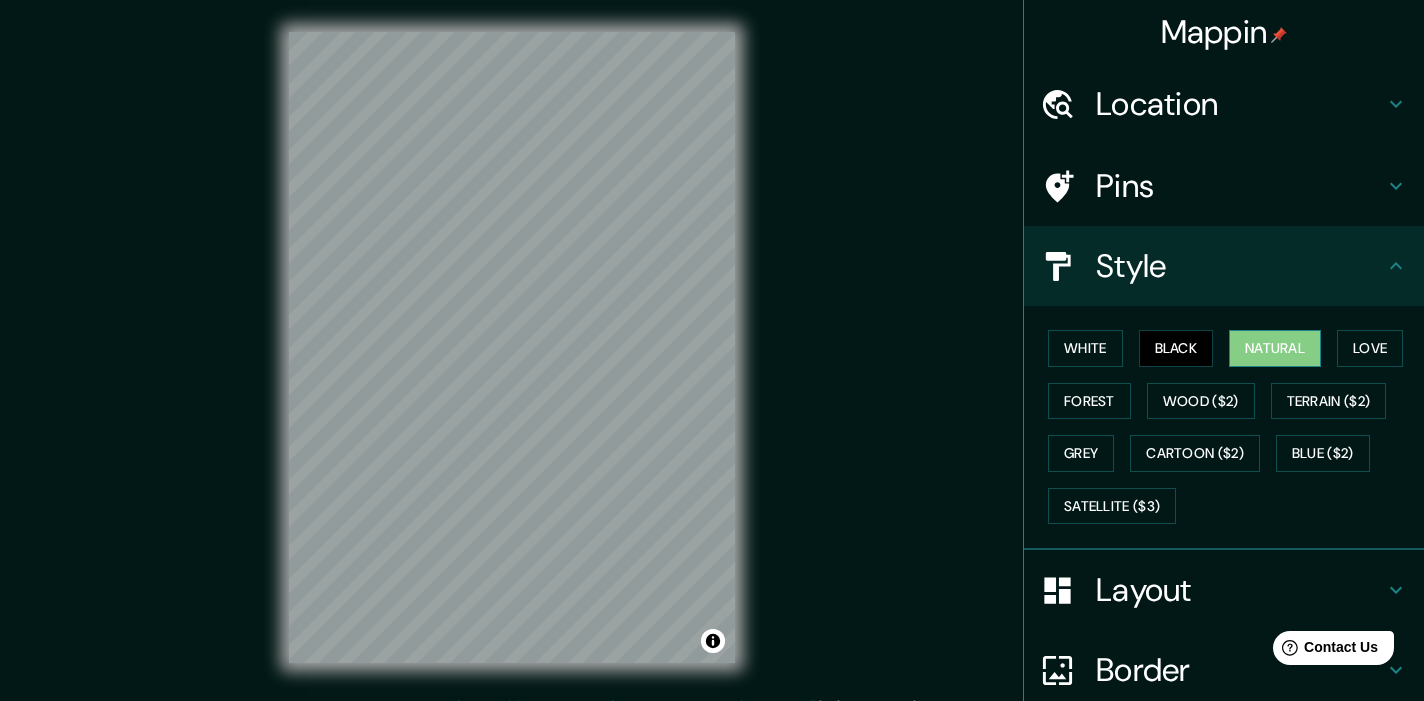 click on "Natural" at bounding box center [1275, 348] 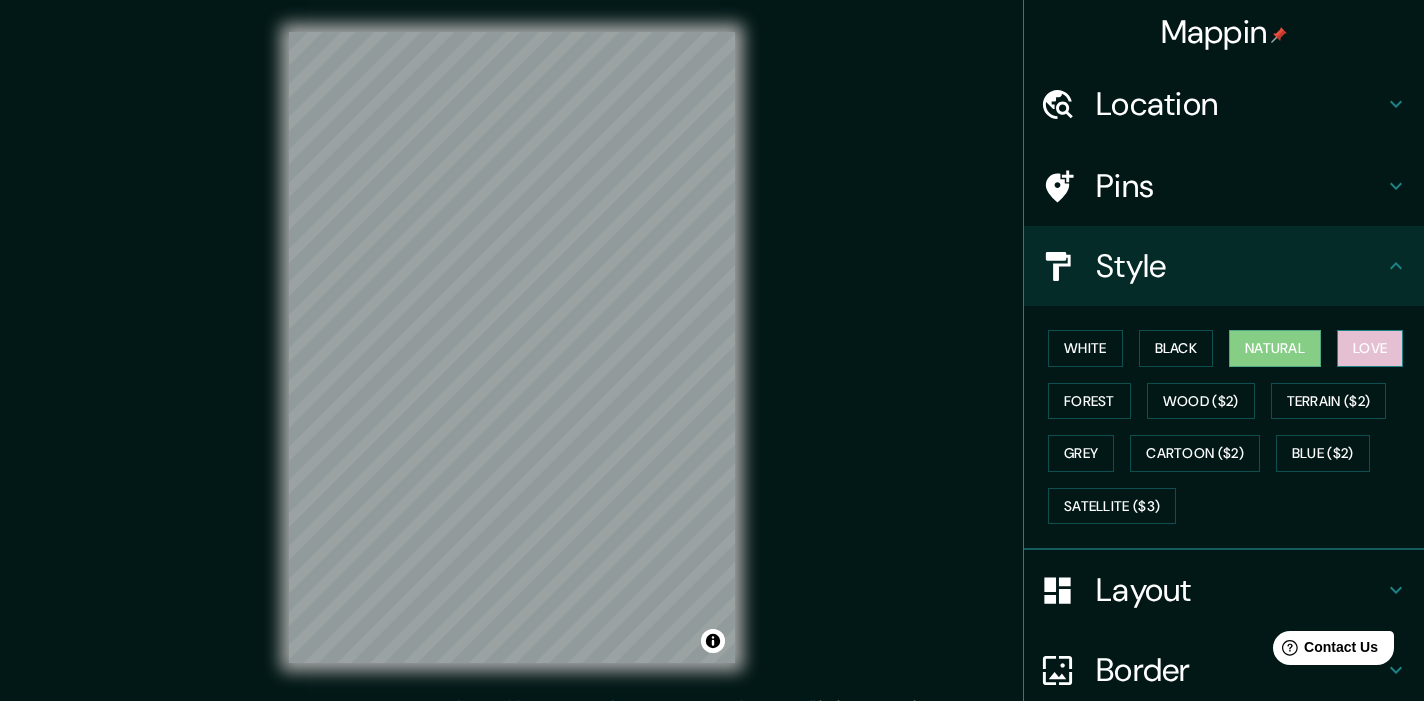 click on "Love" at bounding box center [1370, 348] 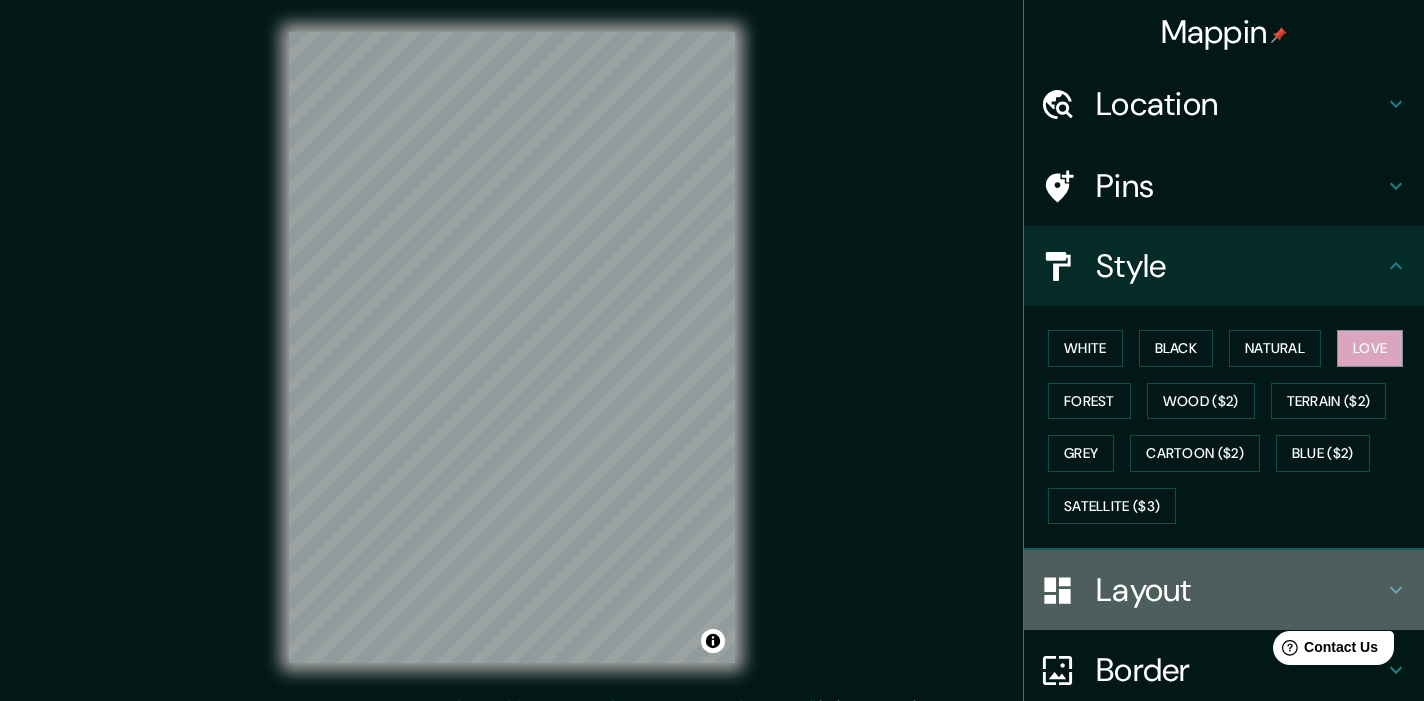 click on "Layout" at bounding box center (1240, 590) 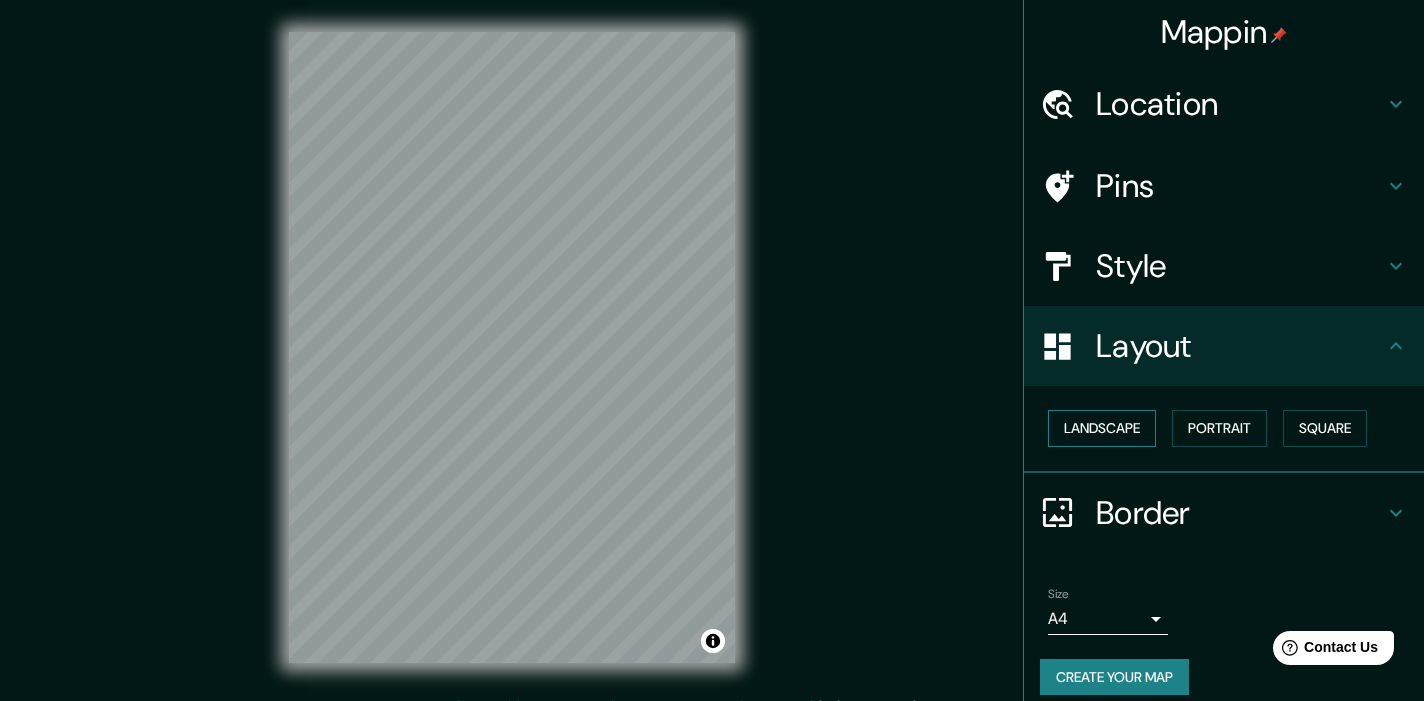 click on "Landscape" at bounding box center [1102, 428] 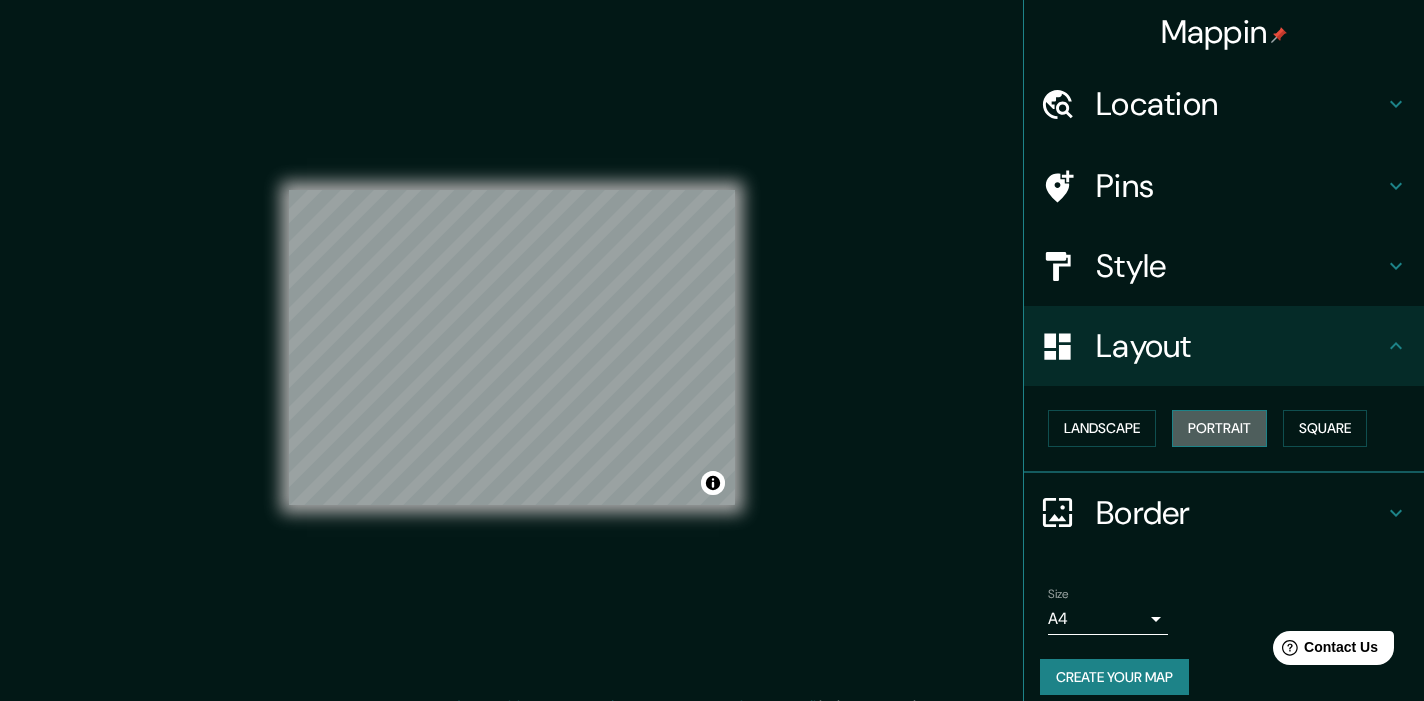click on "Portrait" at bounding box center (1219, 428) 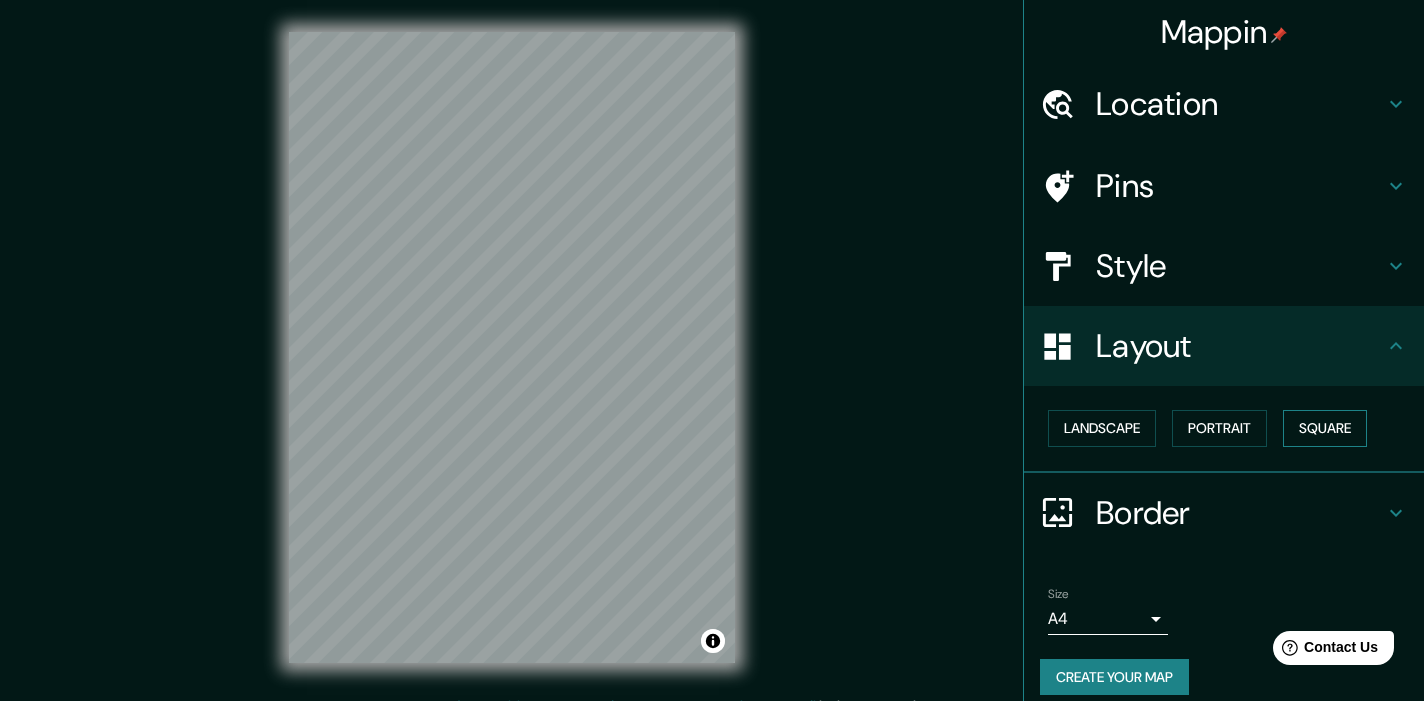 click on "Square" at bounding box center (1325, 428) 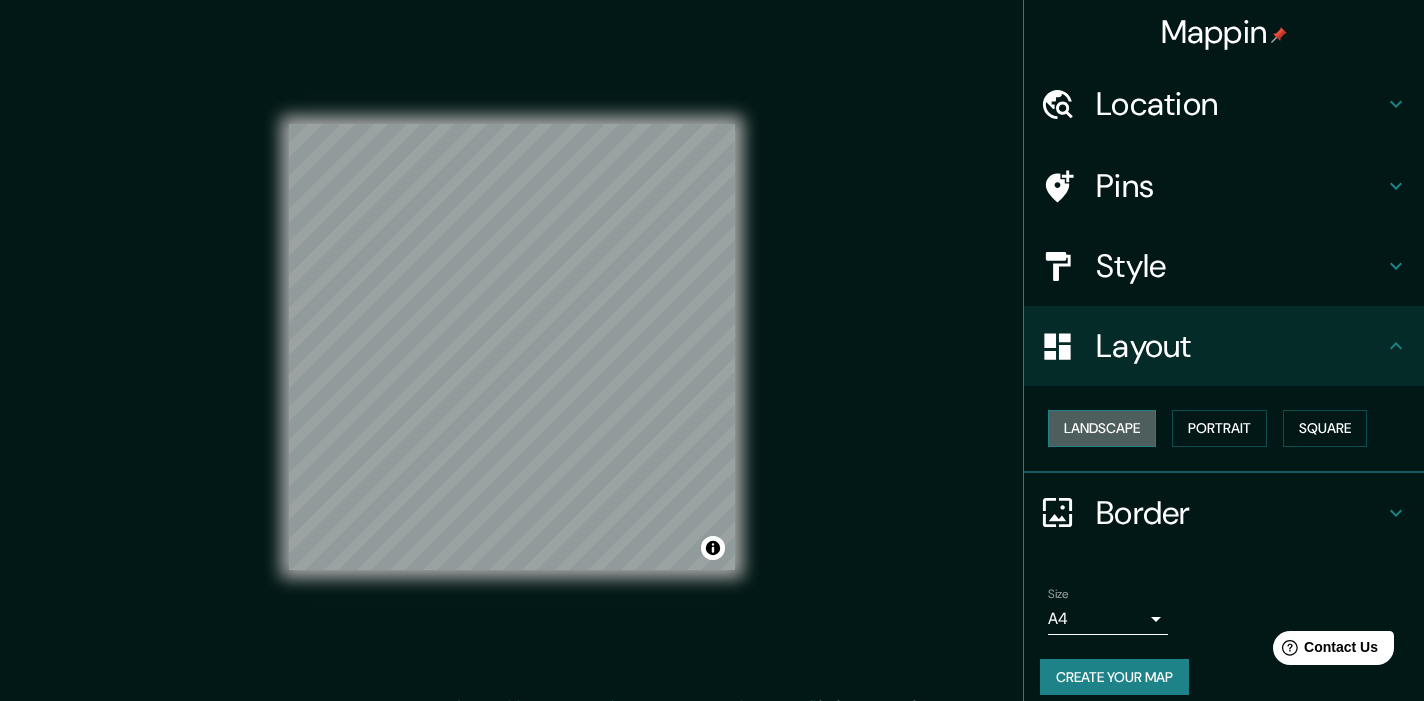 click on "Landscape" at bounding box center [1102, 428] 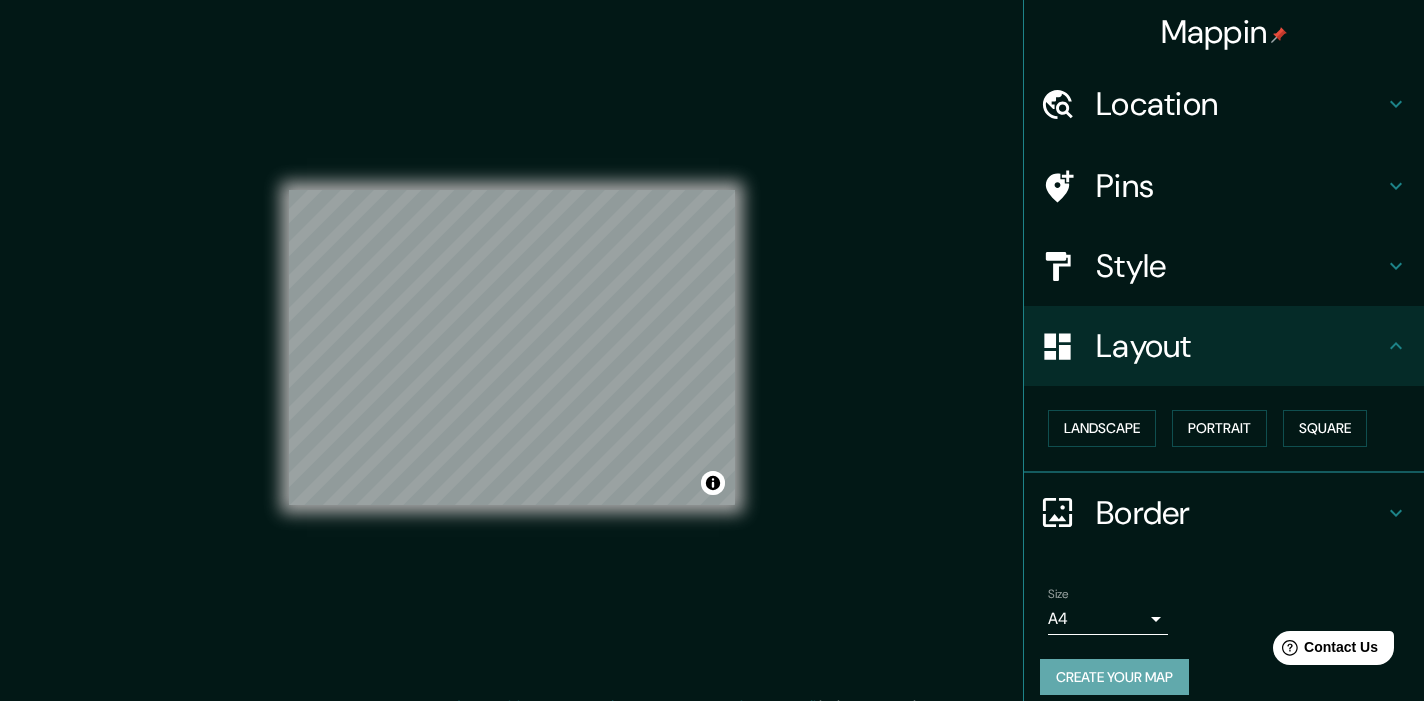 click on "Create your map" at bounding box center (1114, 677) 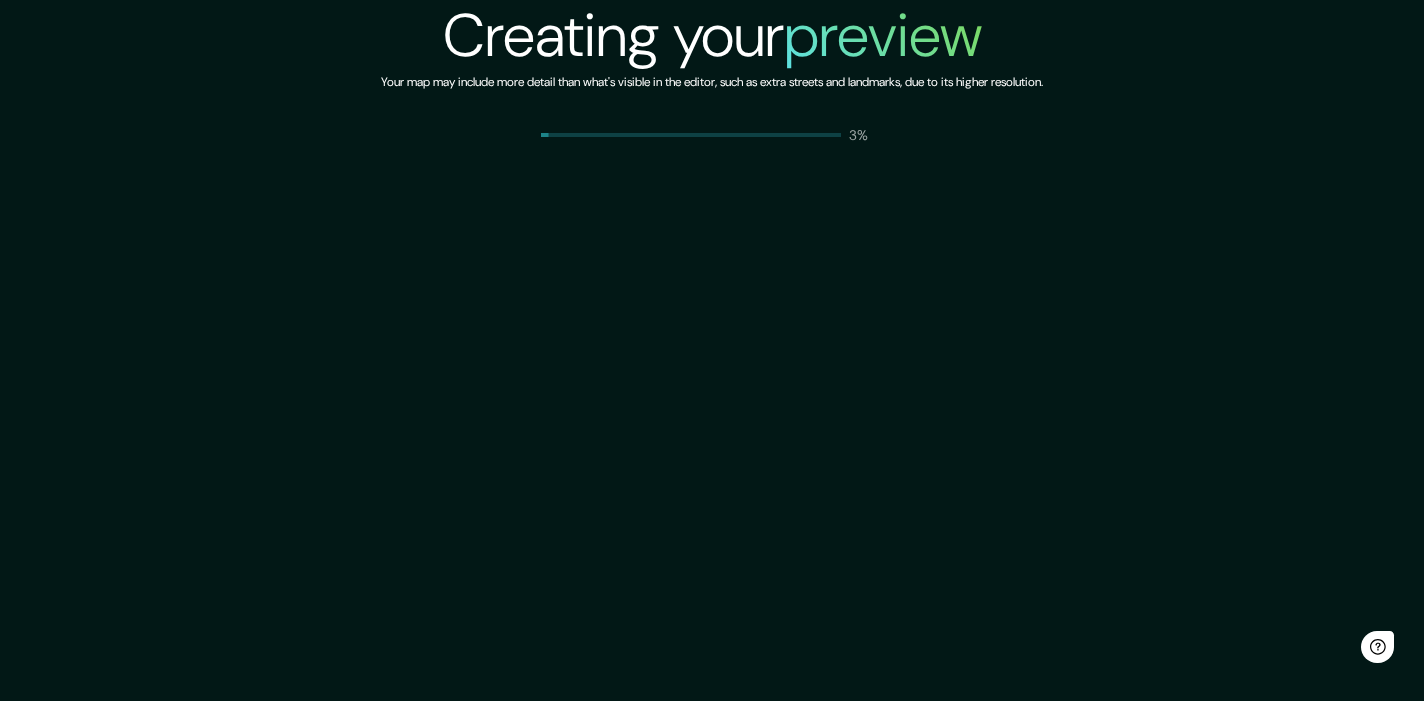 scroll, scrollTop: 0, scrollLeft: 0, axis: both 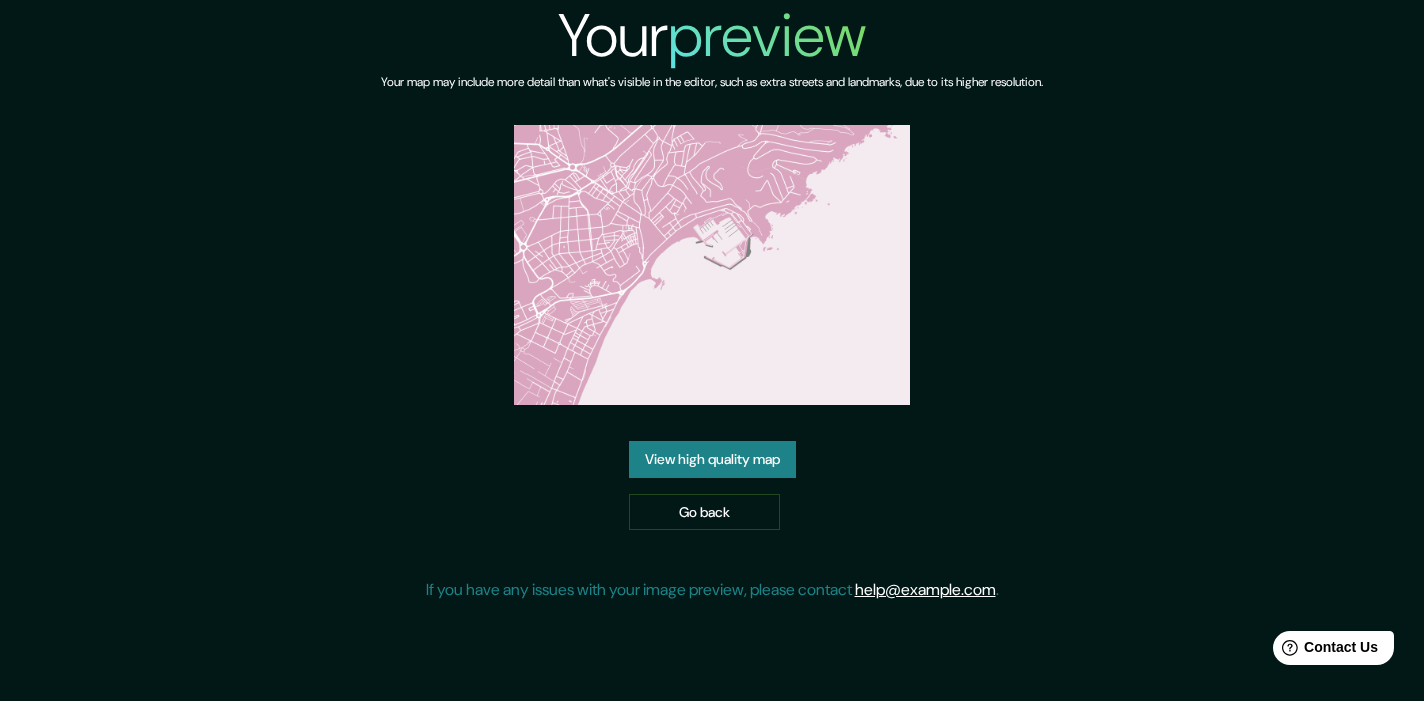 click on "View high quality map" at bounding box center [712, 459] 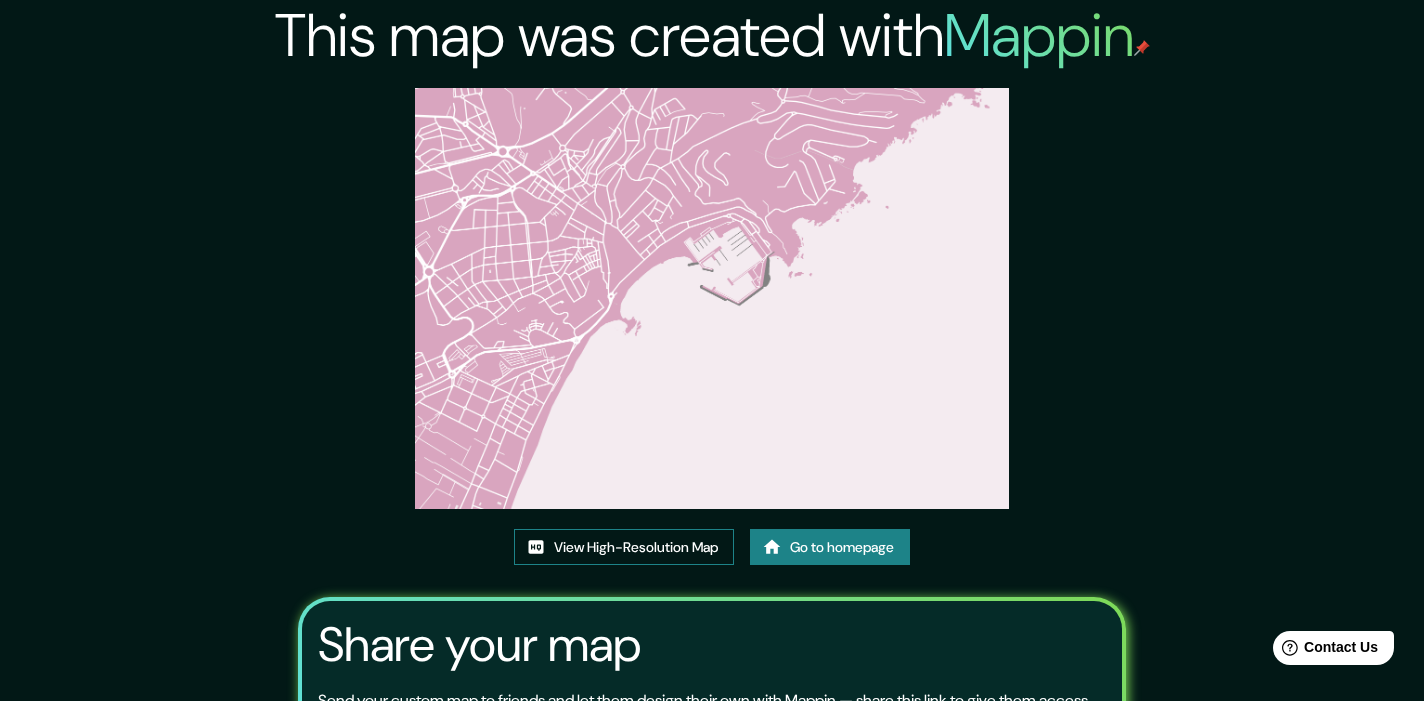 click on "View High-Resolution Map" at bounding box center [624, 547] 